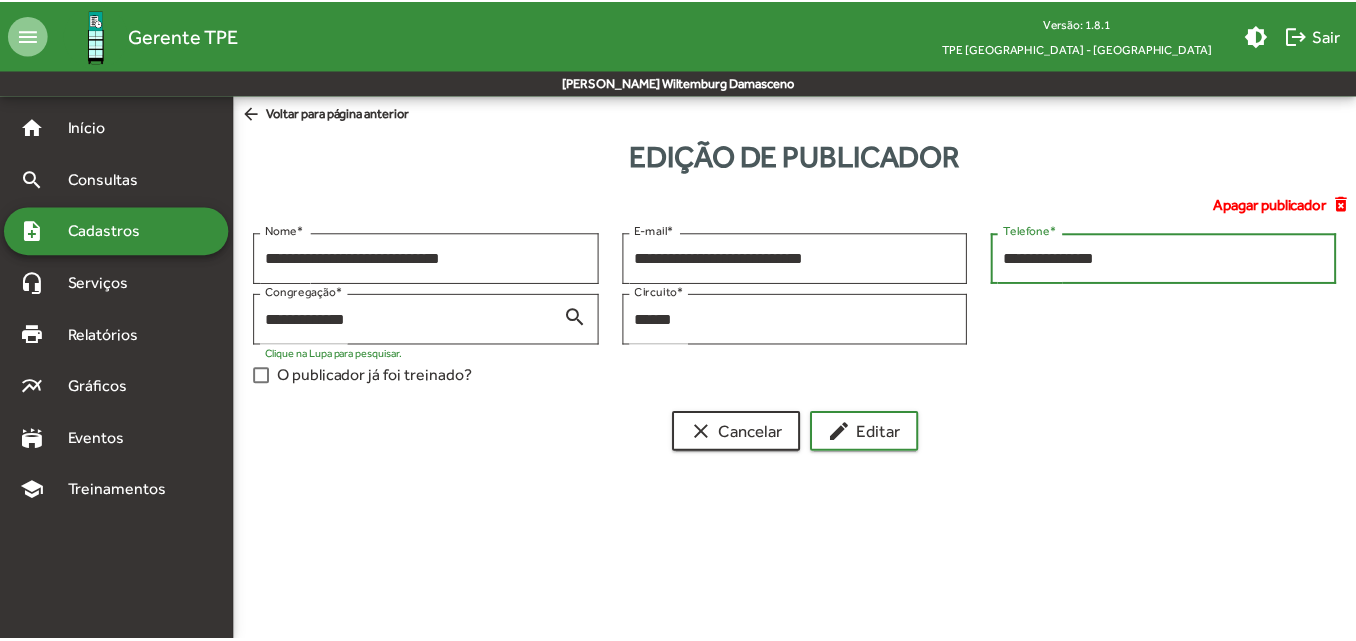 scroll, scrollTop: 0, scrollLeft: 0, axis: both 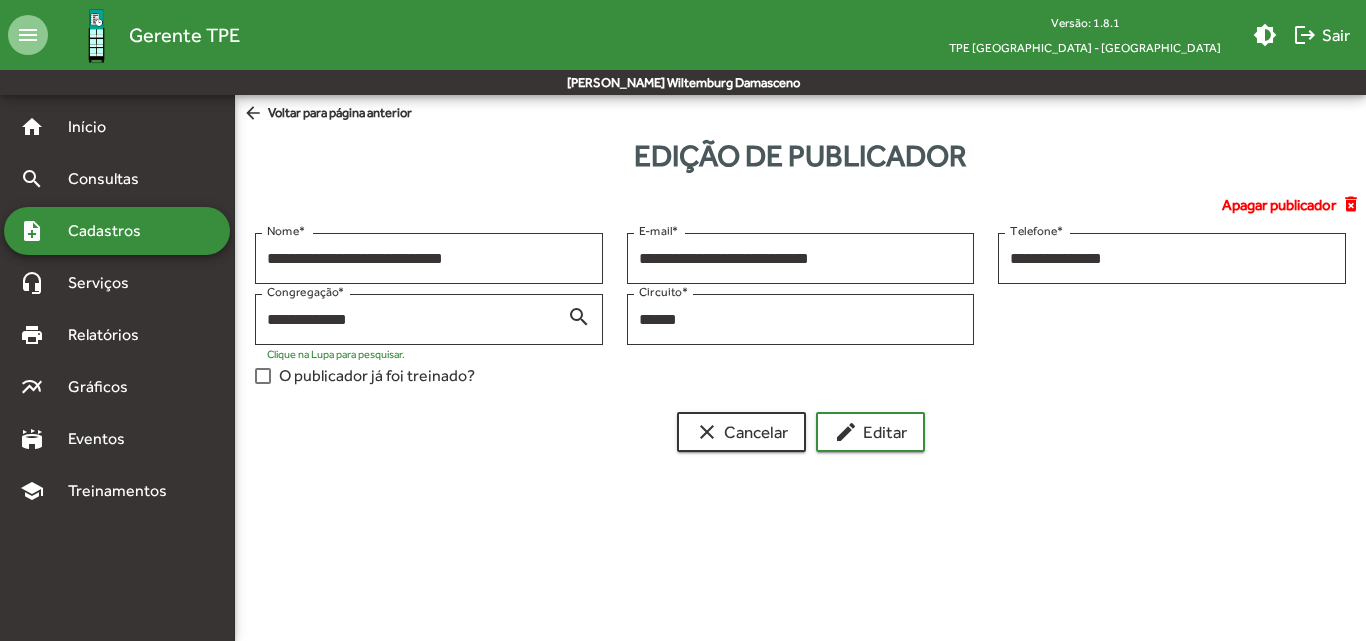 click on "arrow_back  Voltar para página anterior" 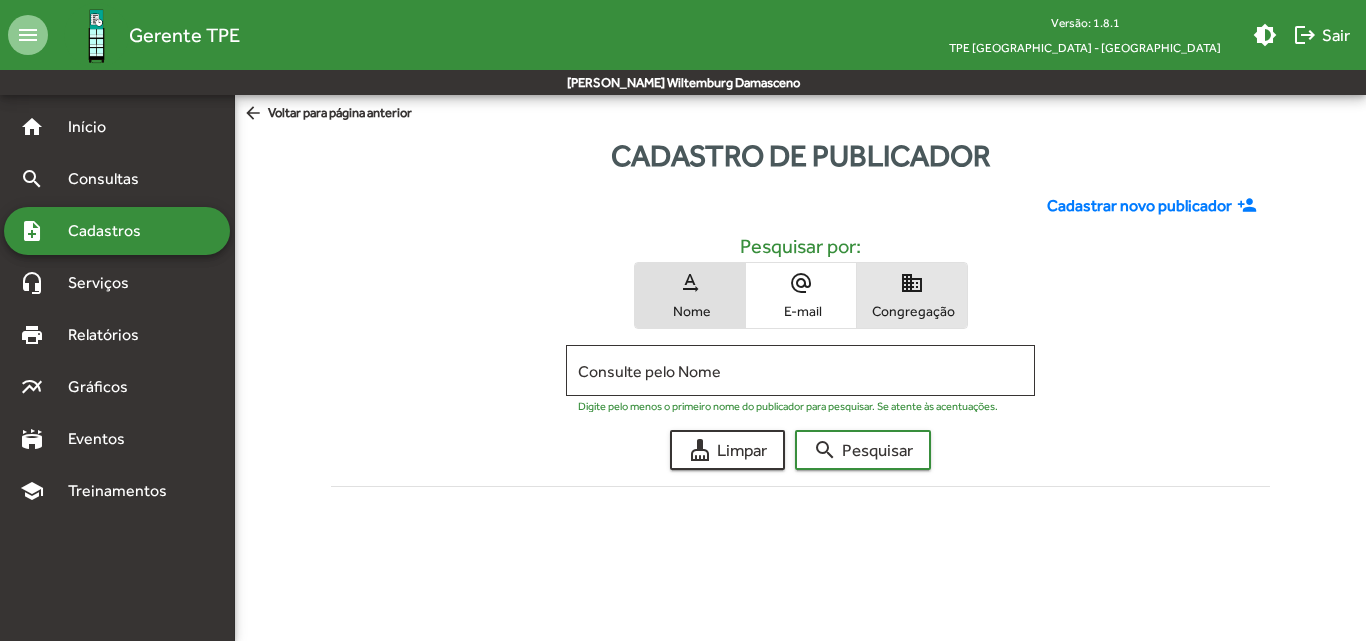 click on "domain Congregação" at bounding box center (912, 295) 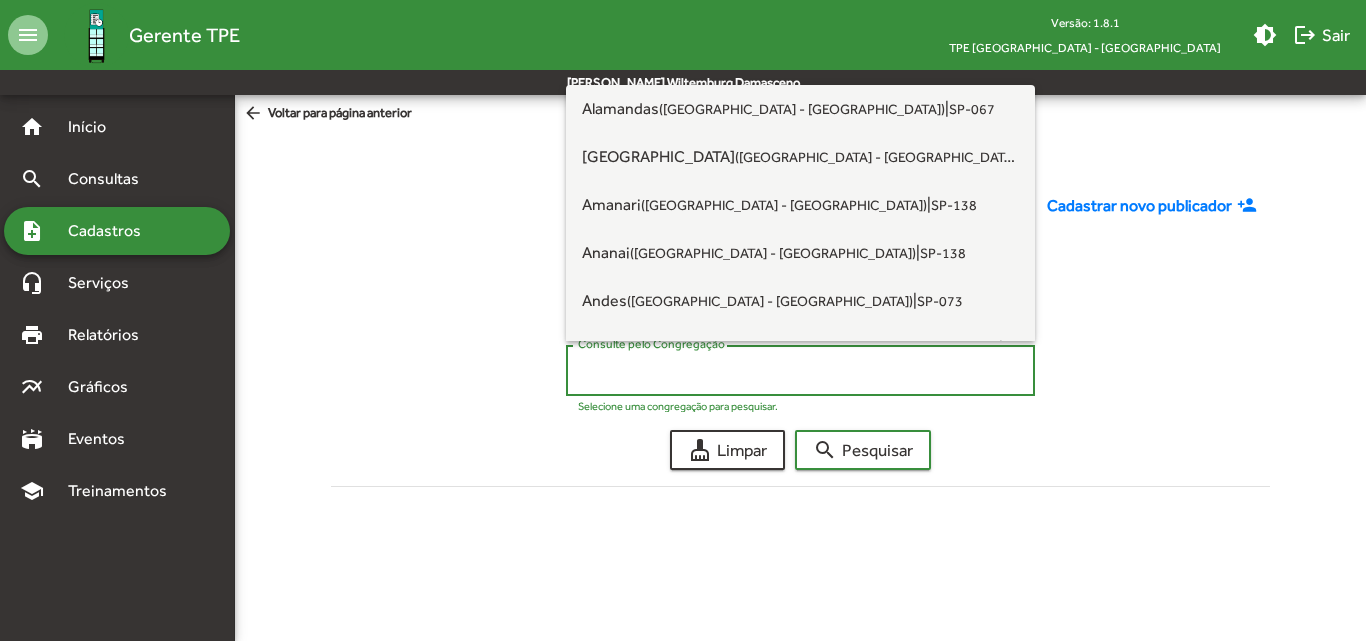 click on "Consulte pelo Congregação" at bounding box center [800, 371] 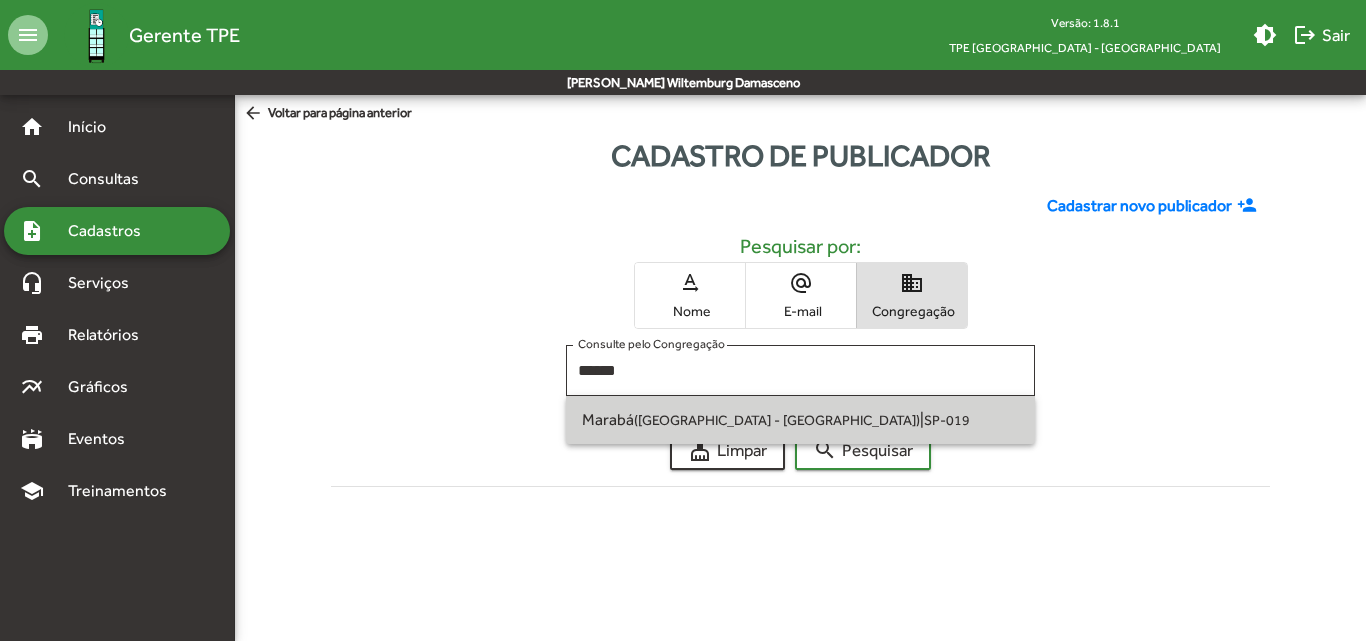 click on "Marabá  ([GEOGRAPHIC_DATA] - [GEOGRAPHIC_DATA])  |  SP-019" at bounding box center (800, 420) 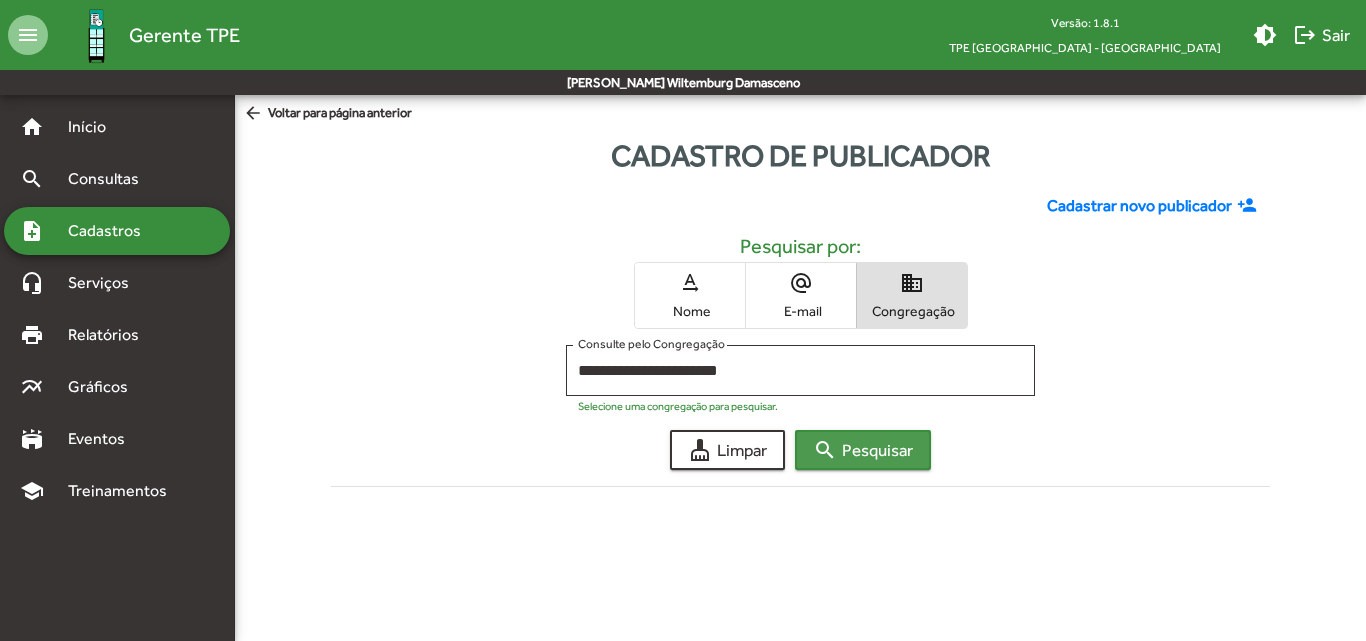 click on "search  Pesquisar" 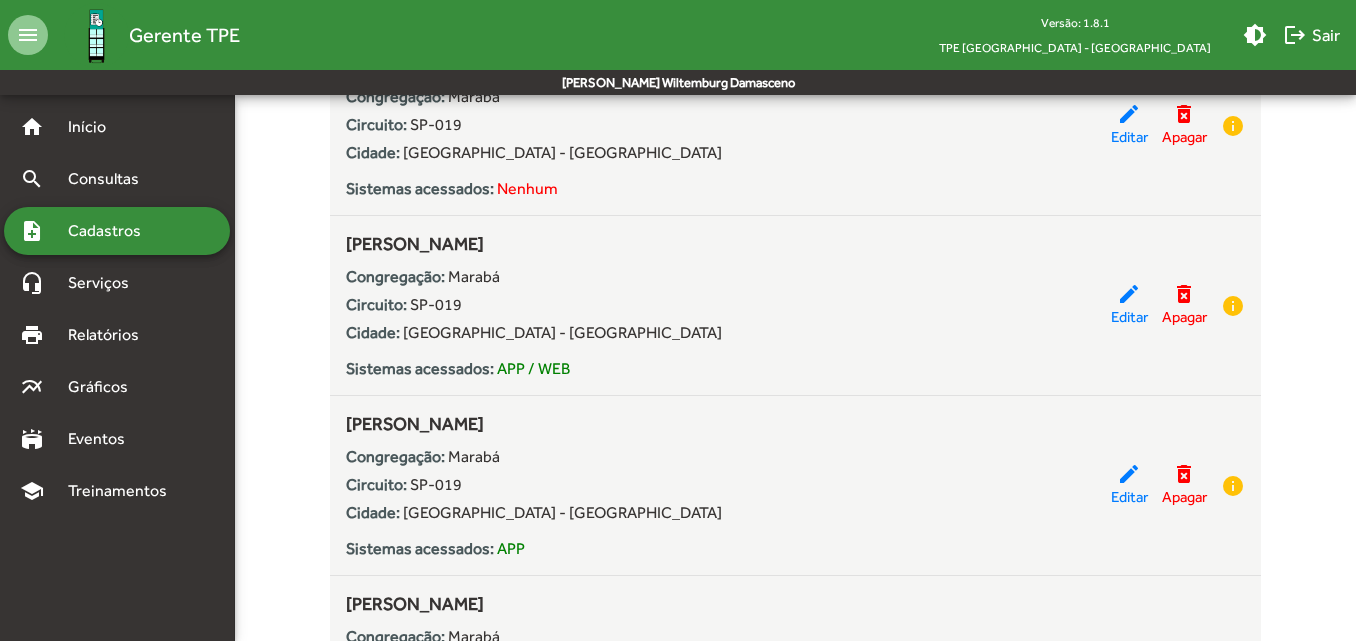 scroll, scrollTop: 1384, scrollLeft: 0, axis: vertical 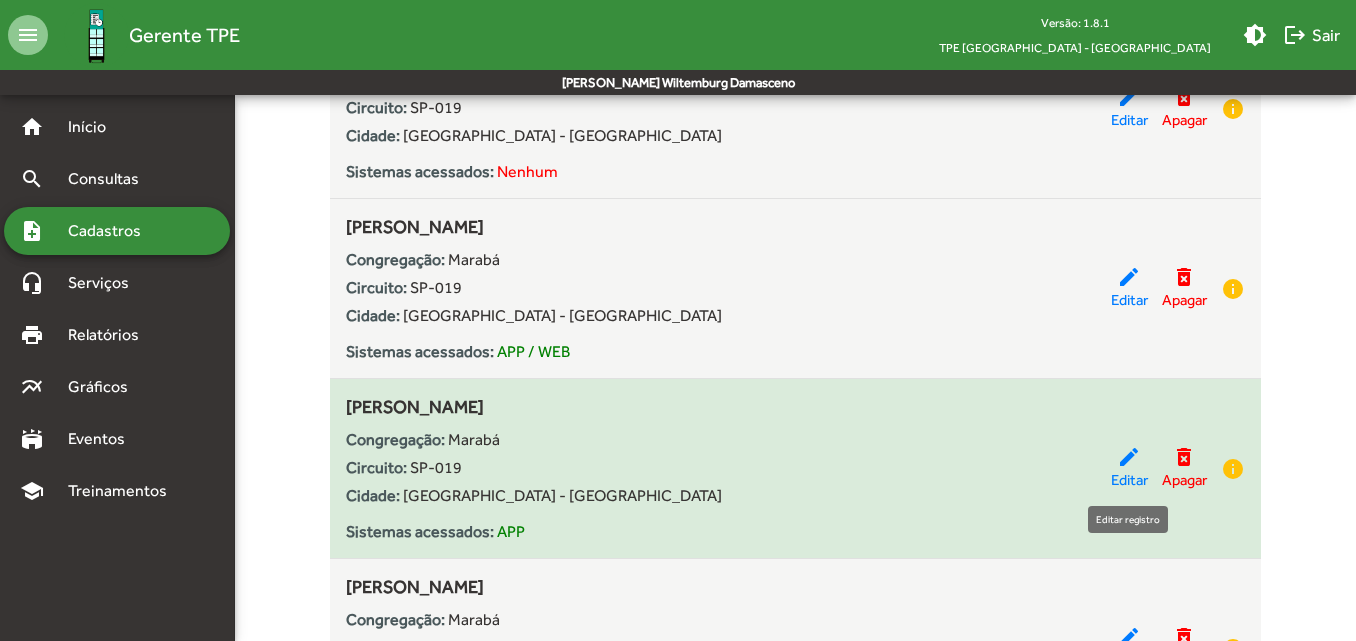 click on "Editar" 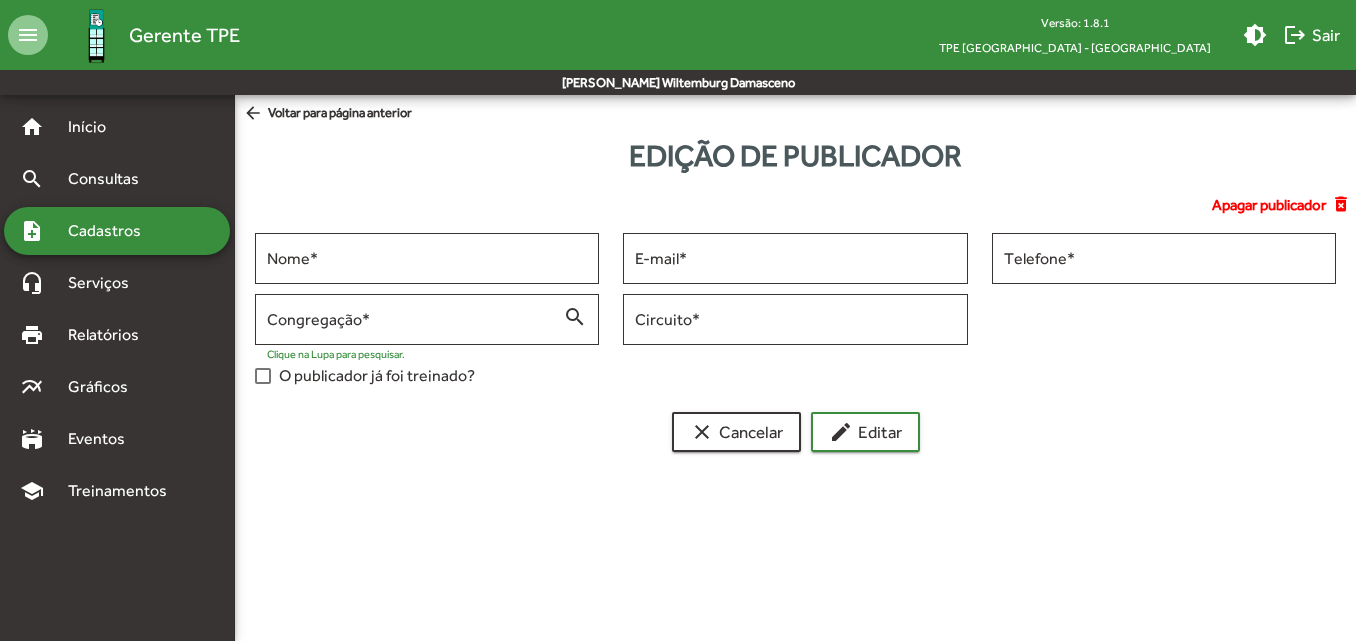 scroll, scrollTop: 0, scrollLeft: 0, axis: both 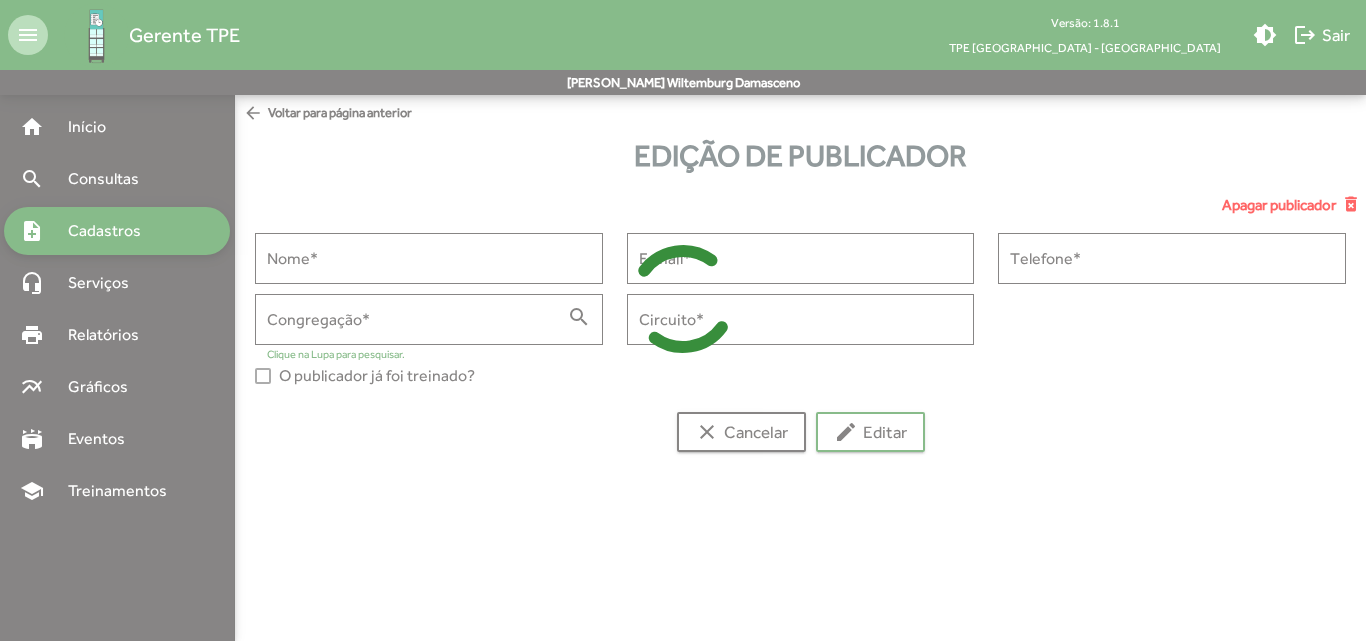 type on "**********" 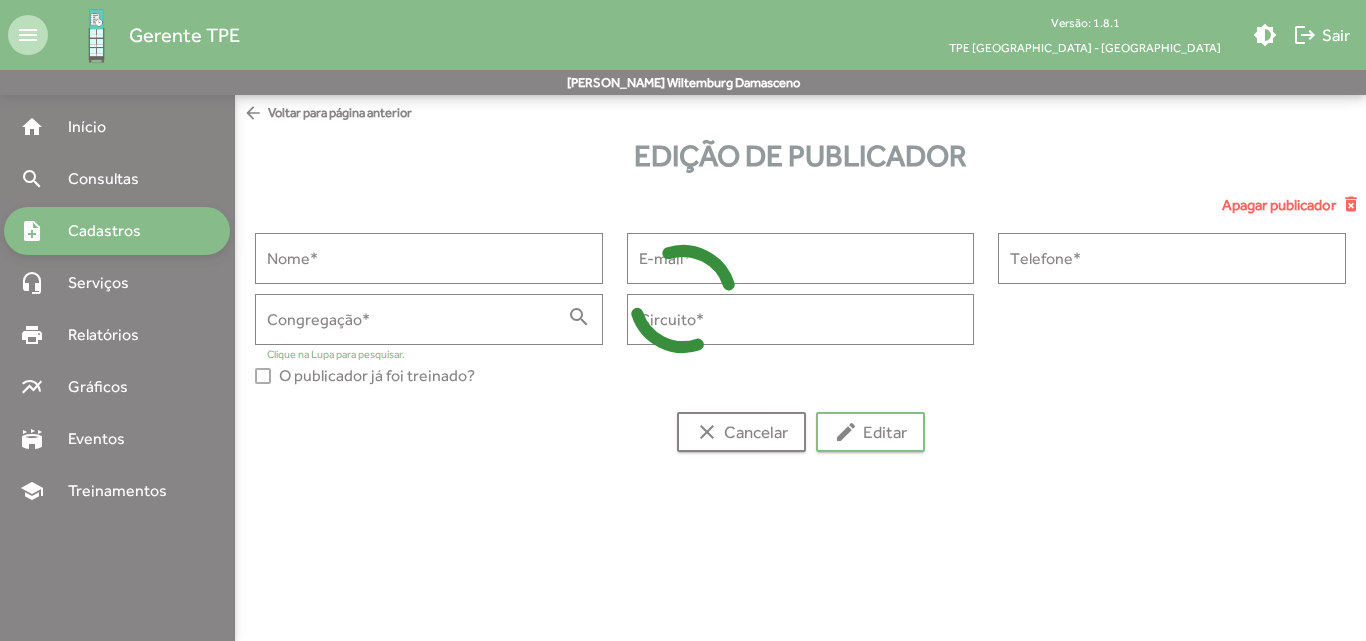 type on "**********" 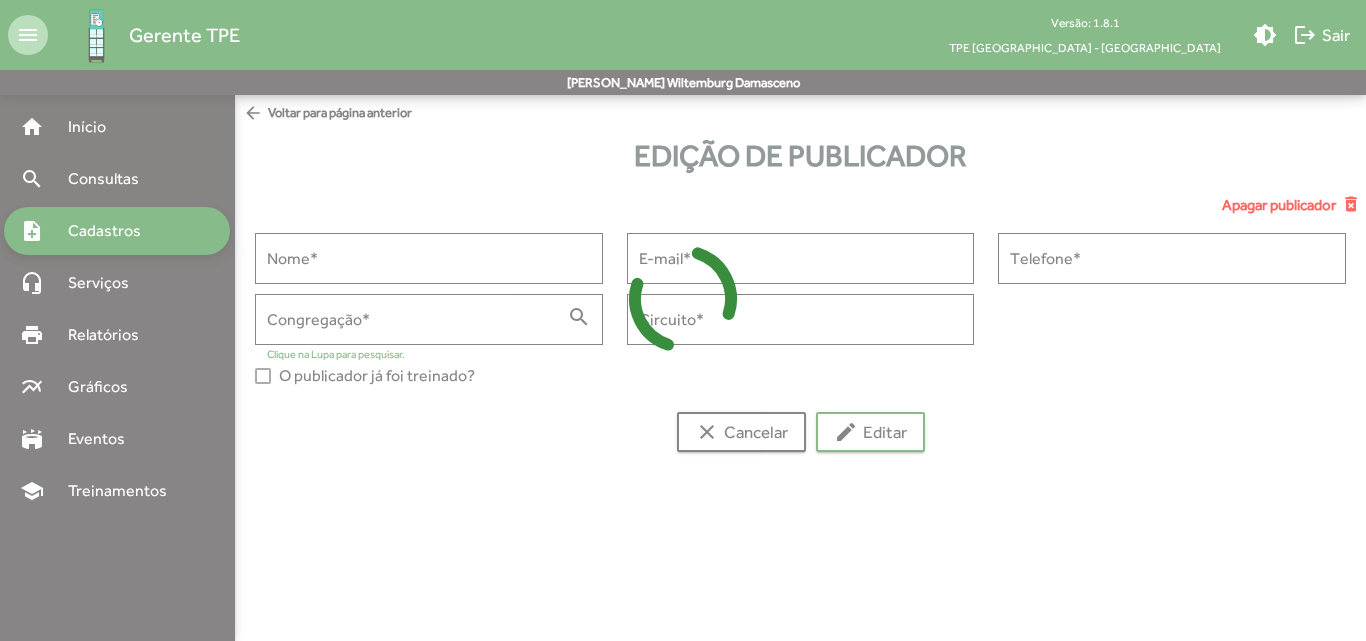 type on "**********" 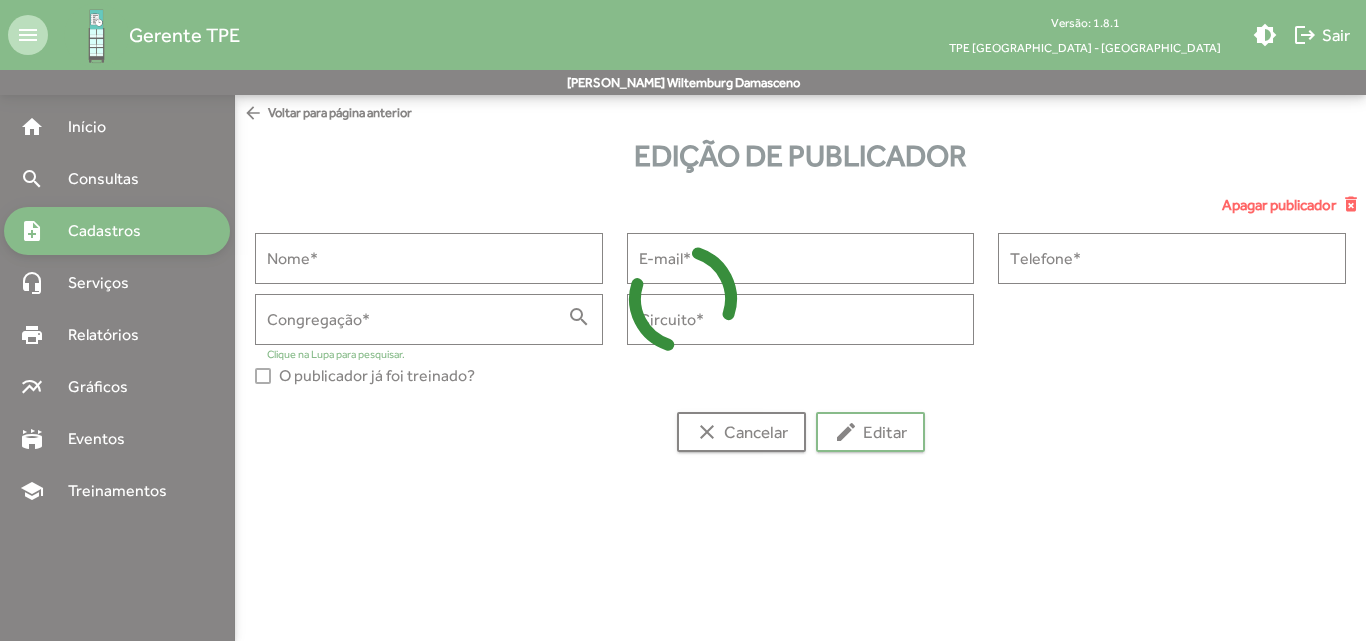 type on "******" 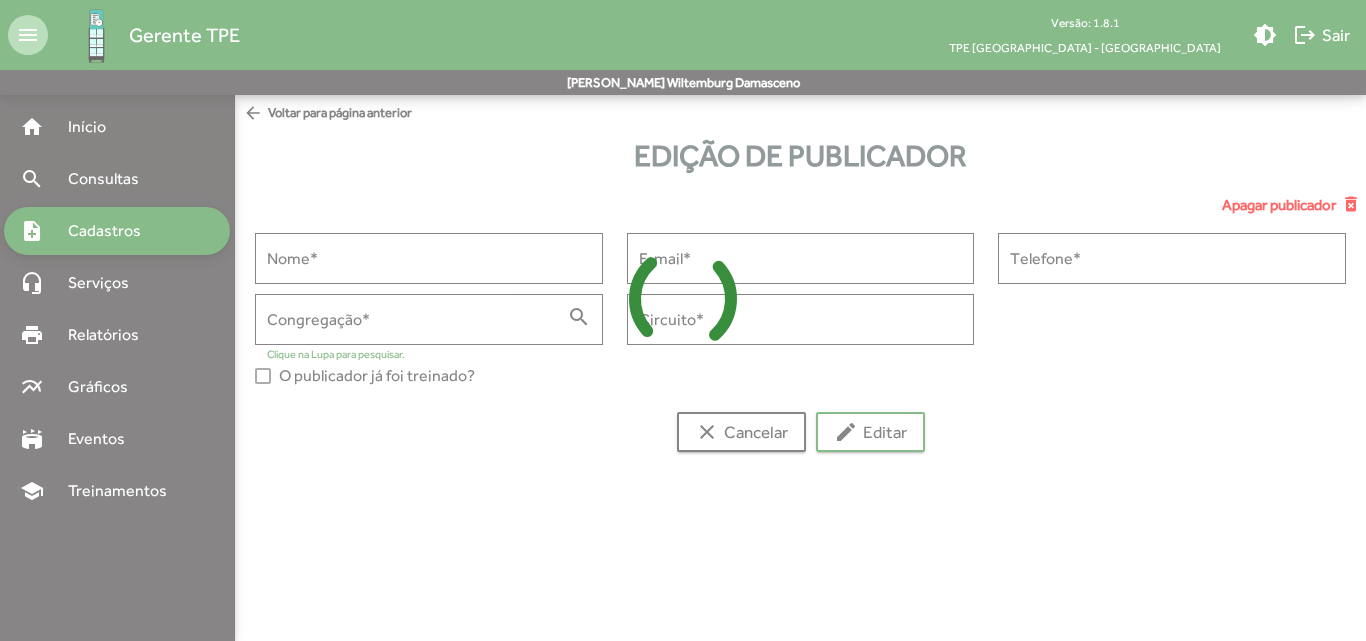 type on "******" 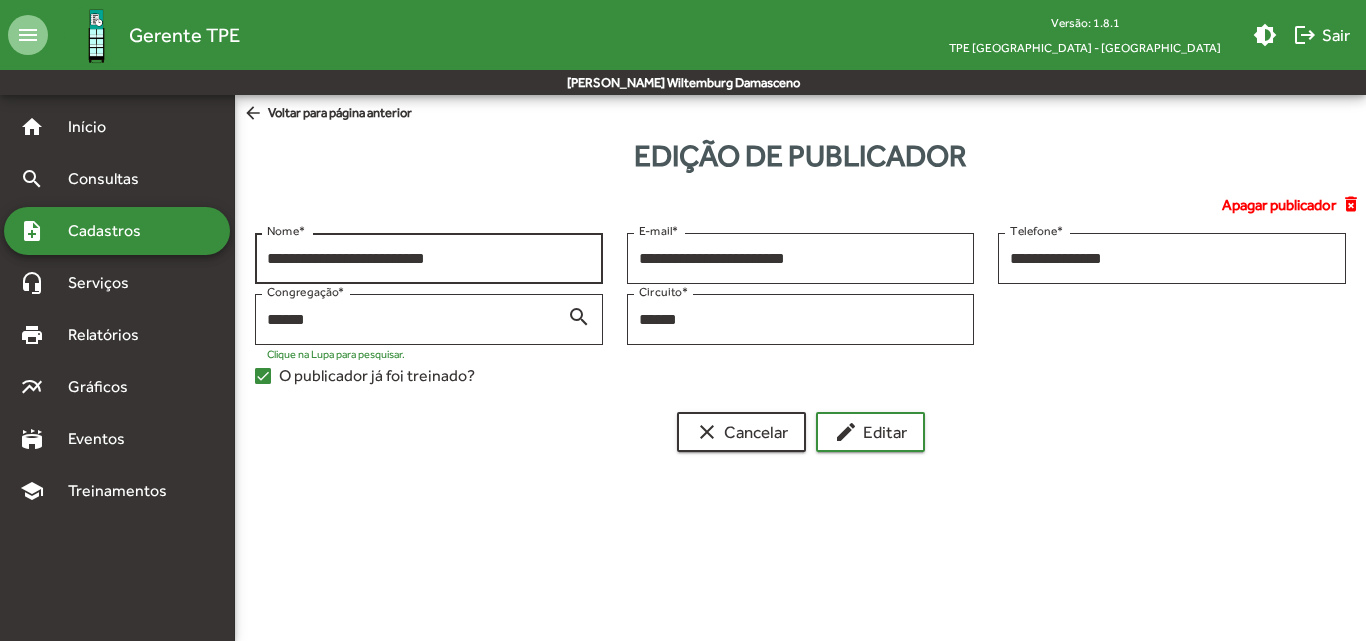 click on "**********" at bounding box center (429, 259) 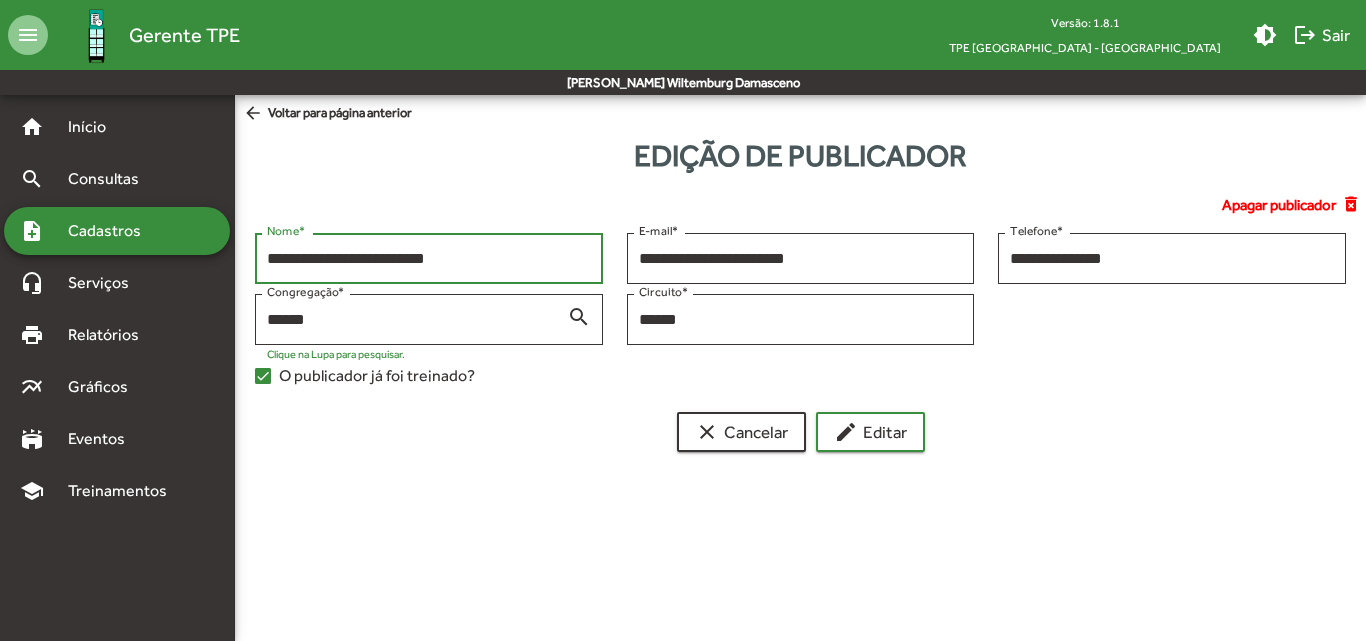 click on "**********" at bounding box center [429, 259] 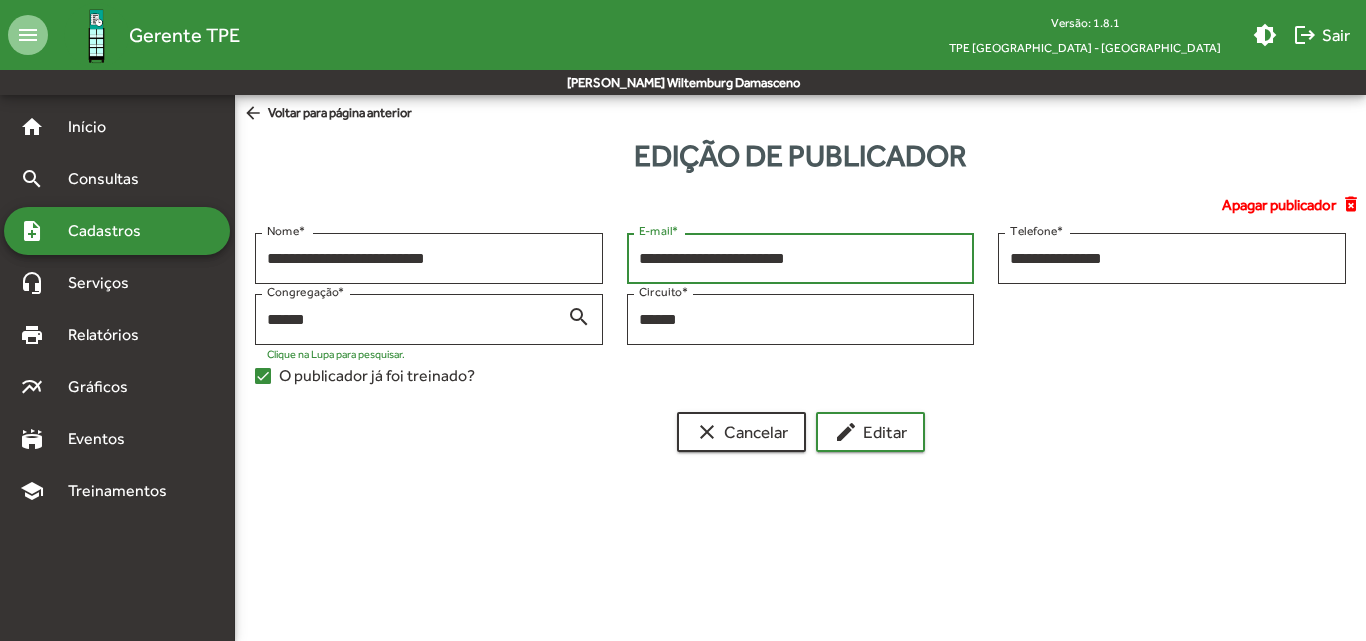 click on "**********" at bounding box center (801, 259) 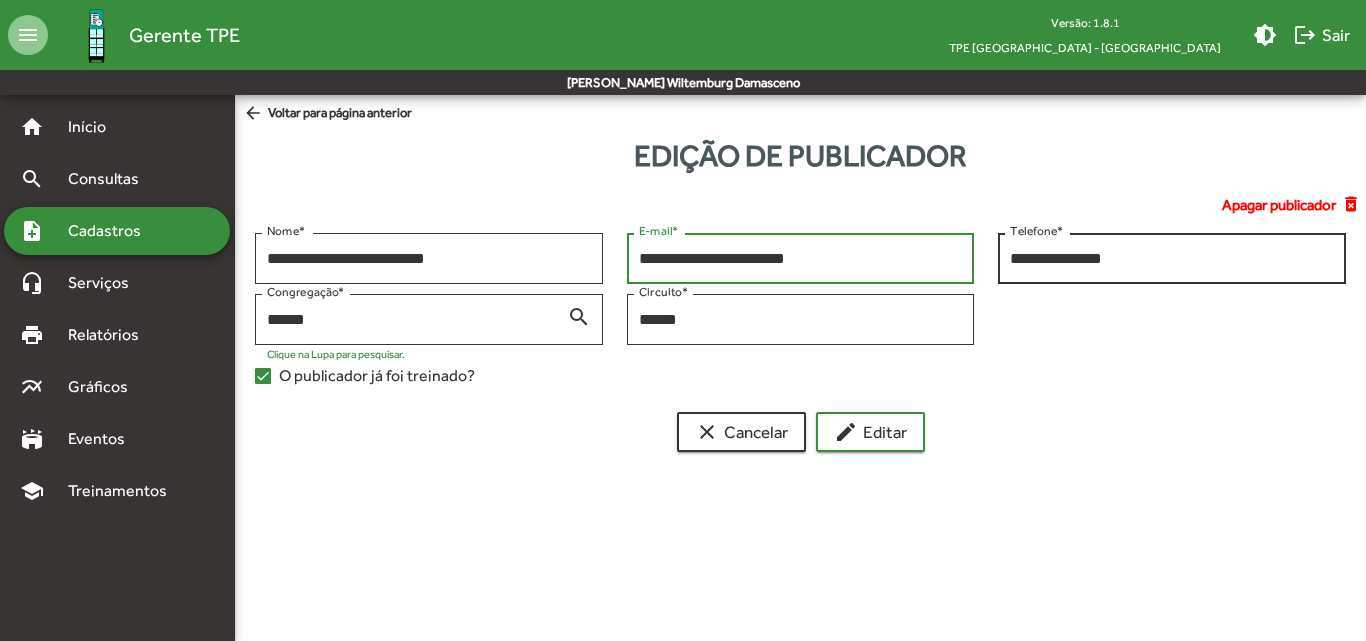 click on "**********" at bounding box center [1172, 259] 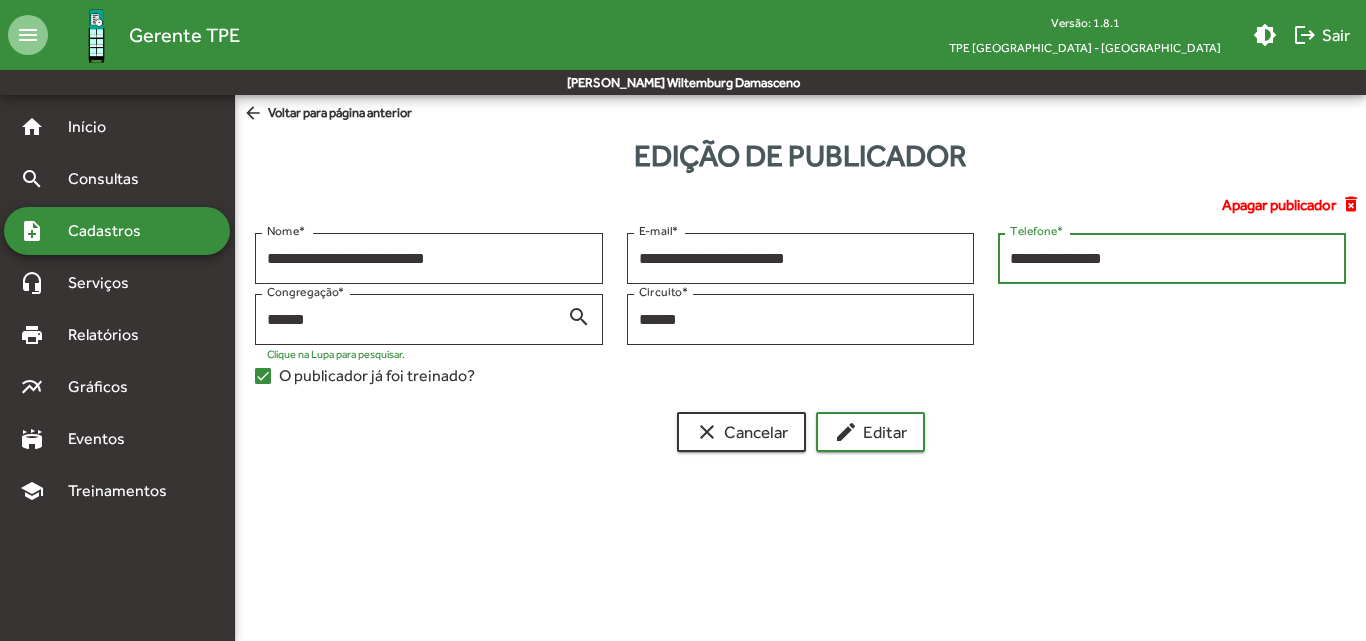click on "**********" at bounding box center [1172, 259] 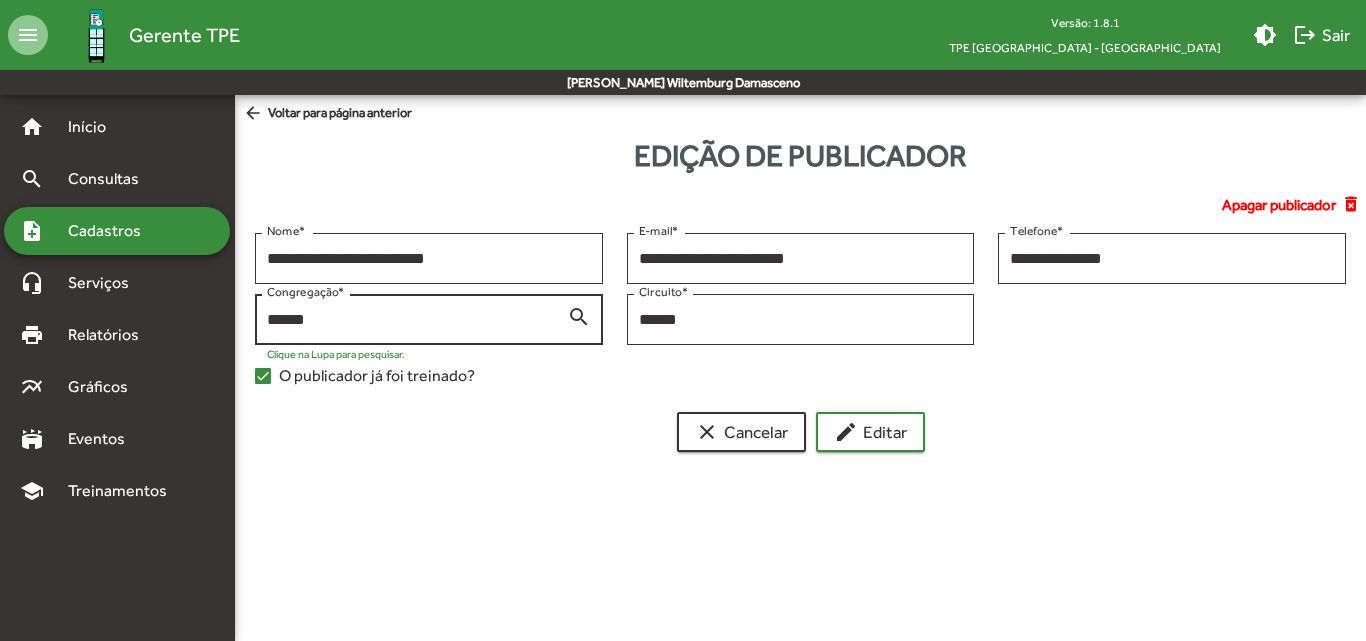 click on "******" at bounding box center (417, 320) 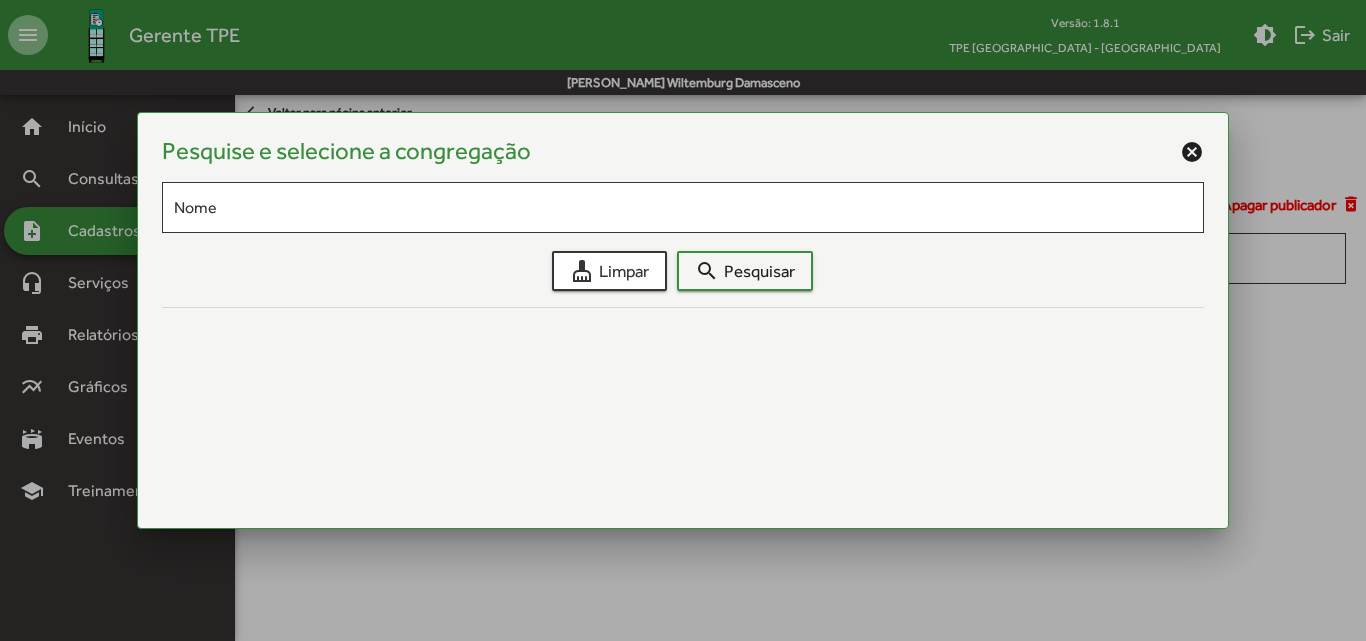 click on "Pesquise e selecione a congregação cancel Nome cleaning_services  Limpar  search  Pesquisar" at bounding box center [683, 320] 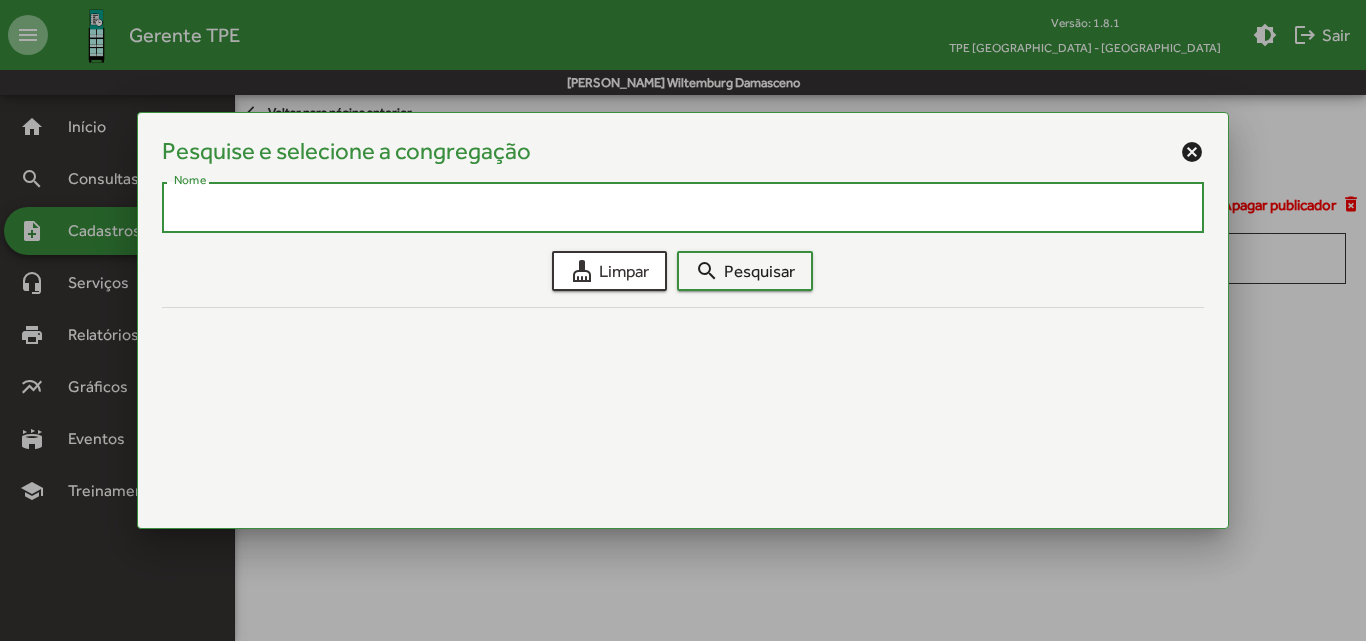 click on "Pesquise e selecione a congregação cancel Nome cleaning_services  Limpar  search  Pesquisar" at bounding box center [683, 320] 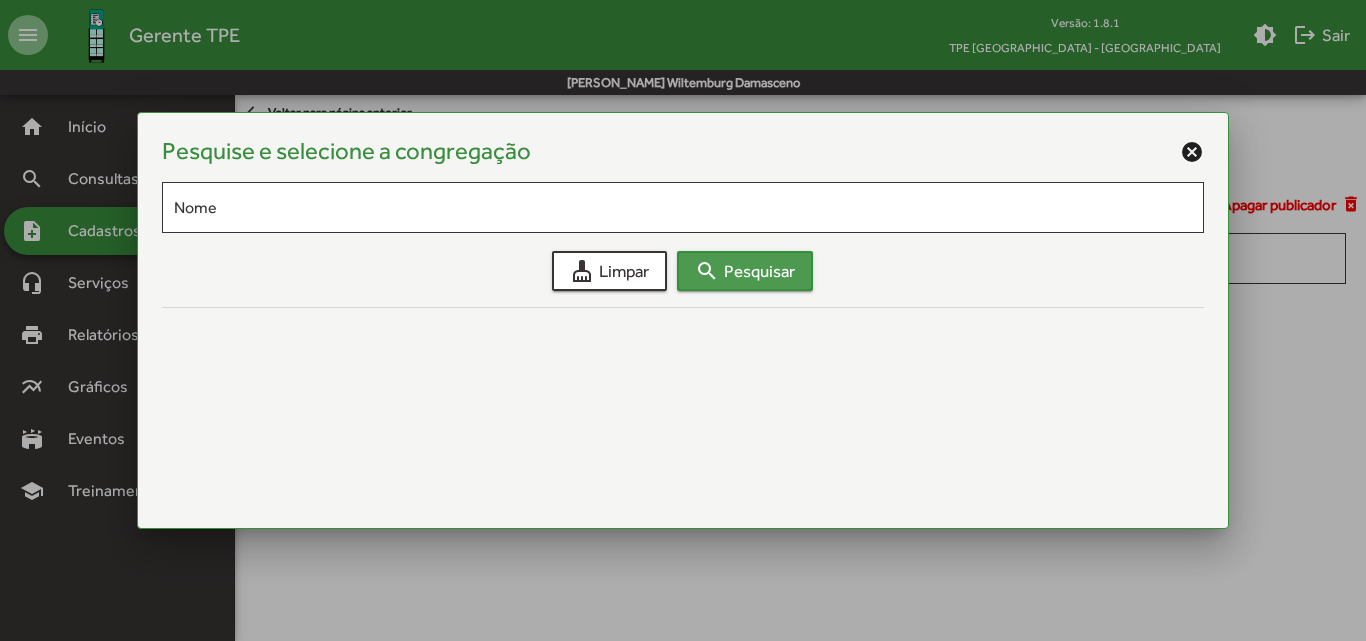 click on "search  Pesquisar" at bounding box center [745, 271] 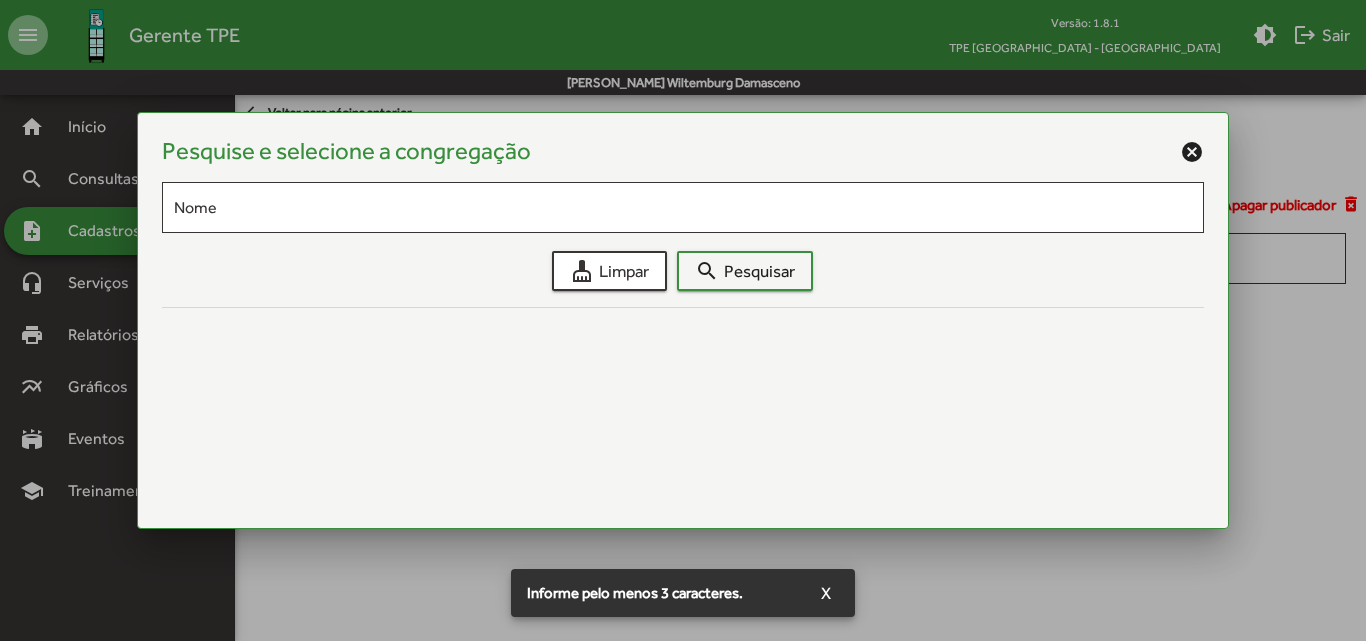 click on "cancel" at bounding box center (1192, 152) 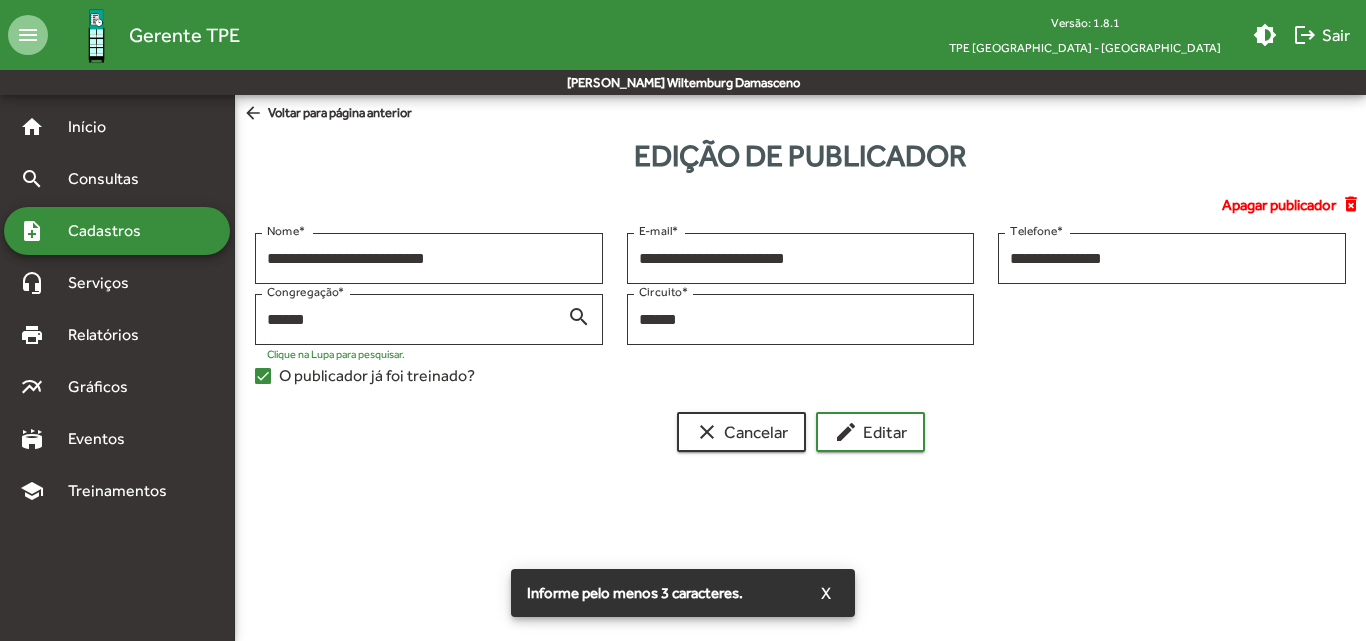 drag, startPoint x: 323, startPoint y: 319, endPoint x: 232, endPoint y: 319, distance: 91 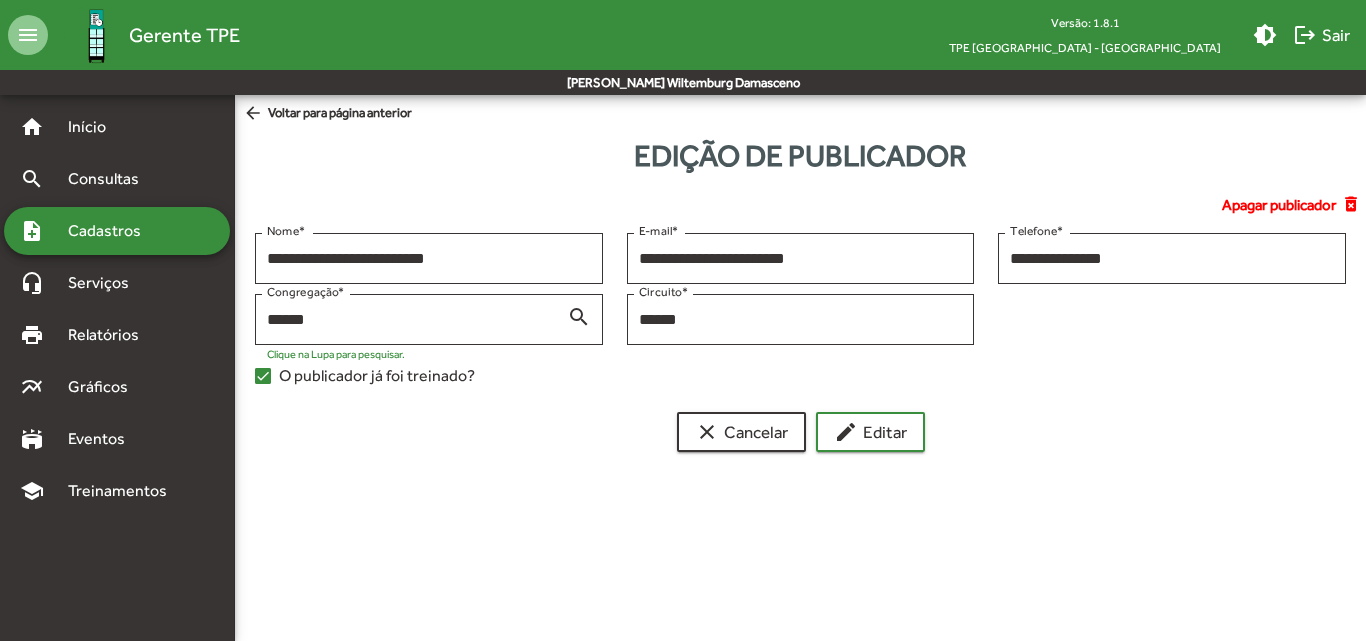click on "arrow_back" 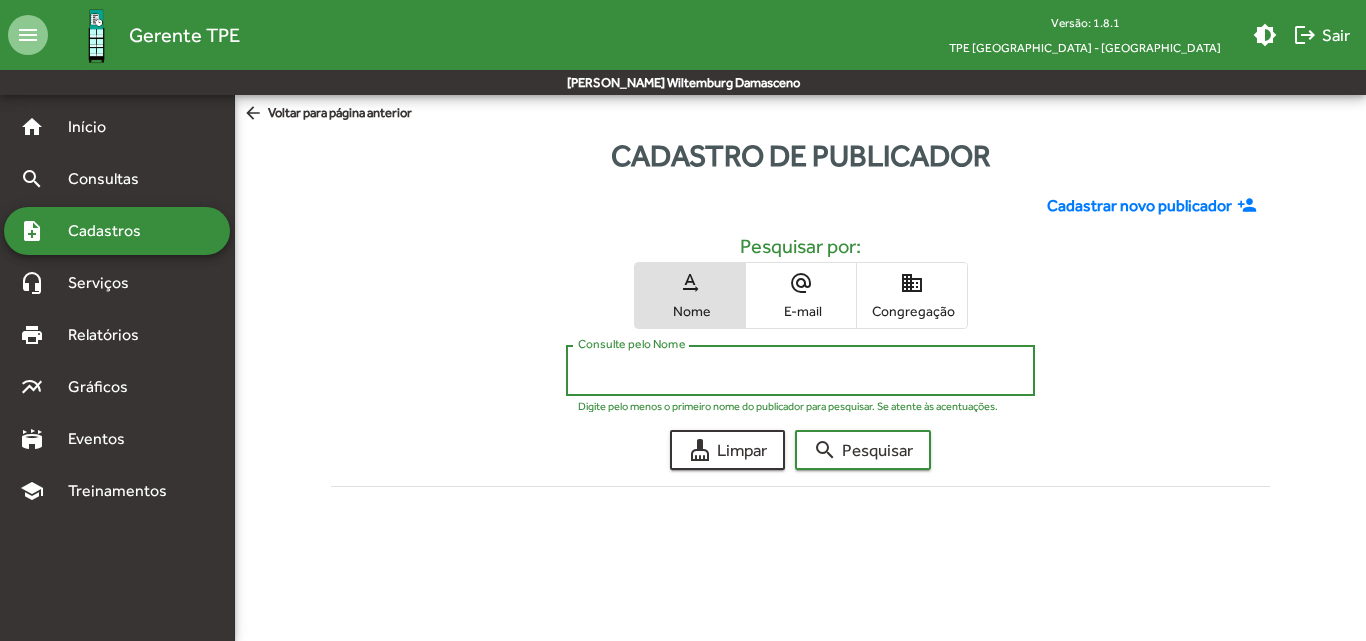 click on "Consulte pelo Nome" at bounding box center [800, 371] 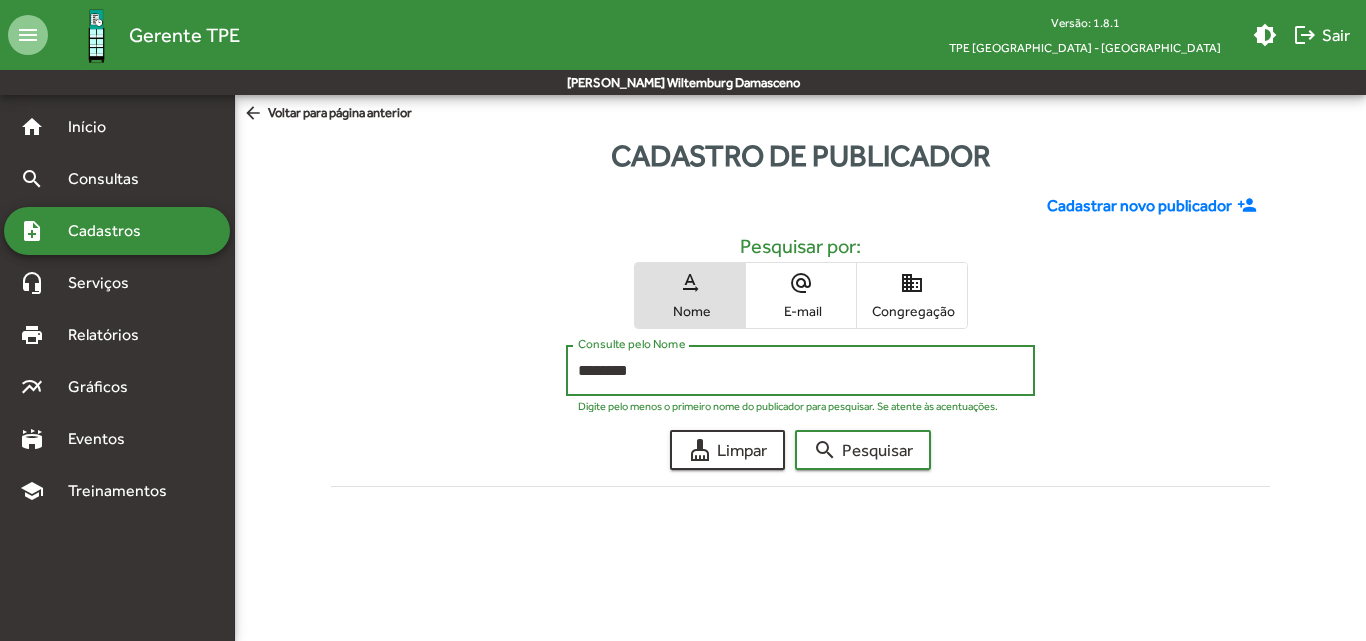 type on "********" 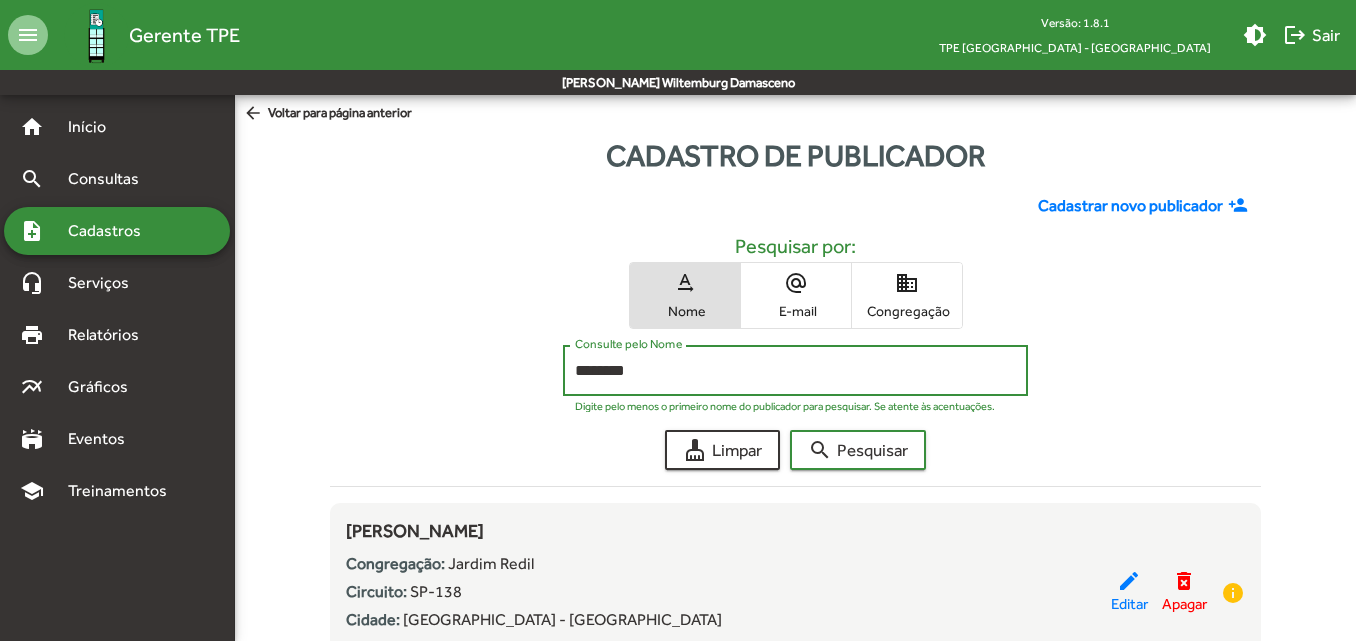 scroll, scrollTop: 105, scrollLeft: 0, axis: vertical 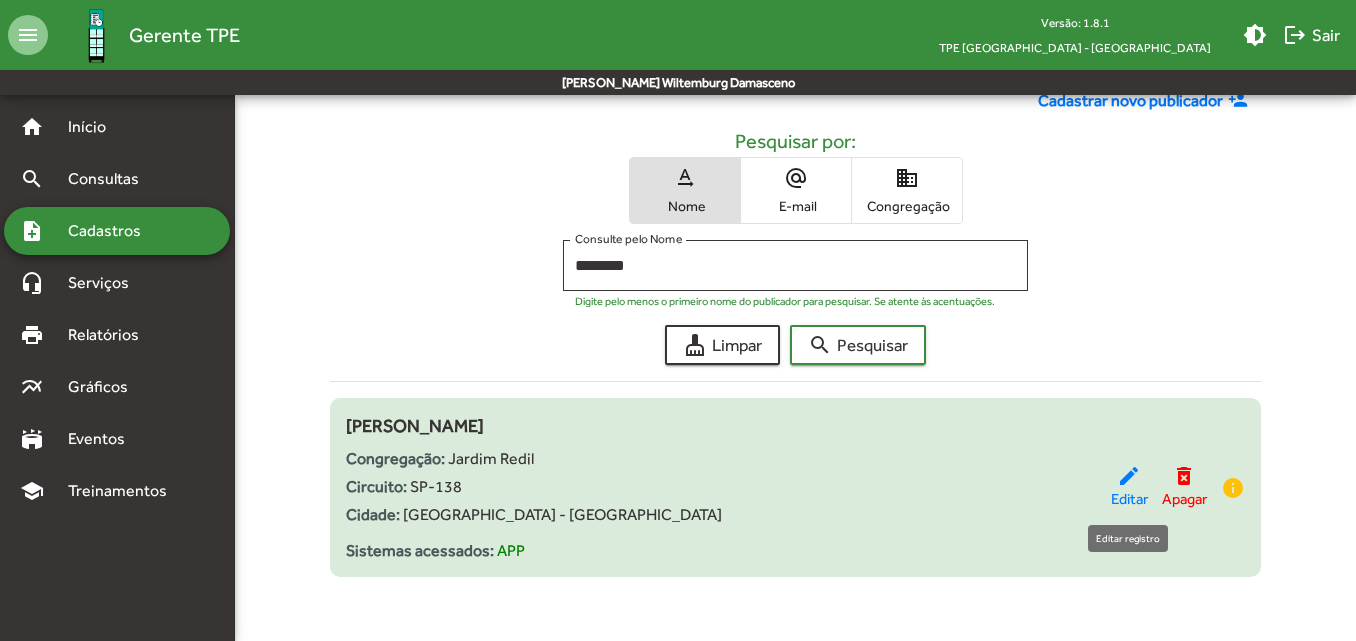 click on "Editar" 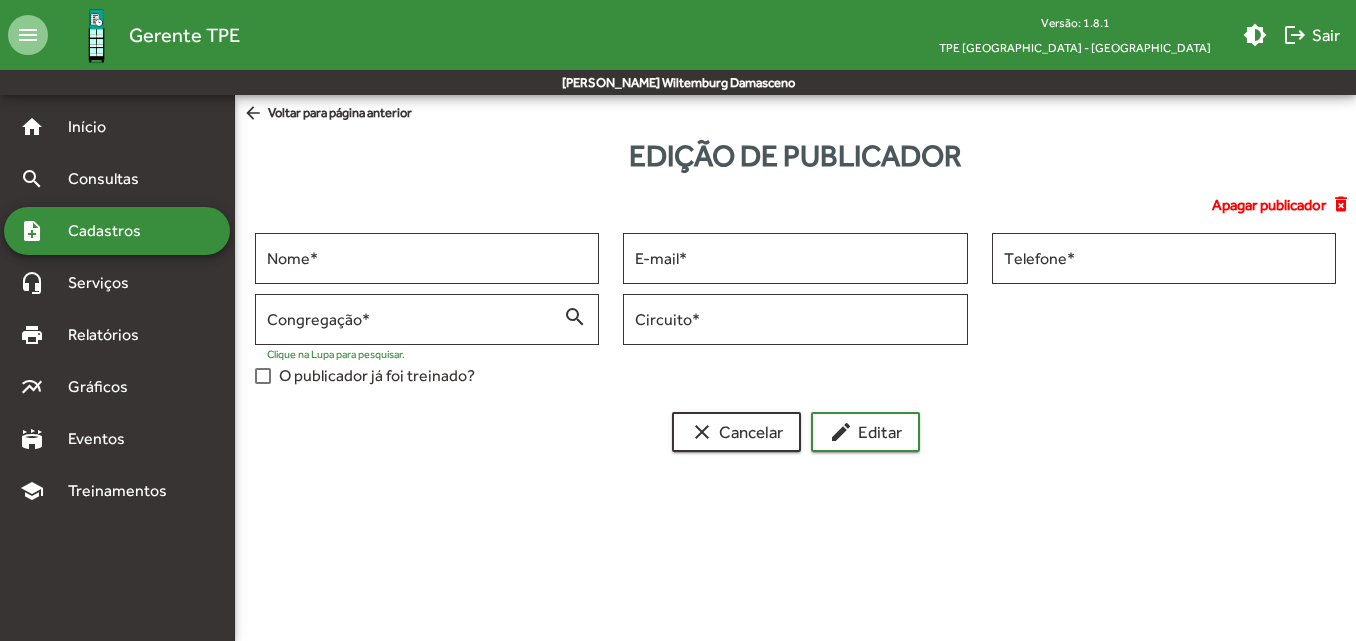 scroll, scrollTop: 0, scrollLeft: 0, axis: both 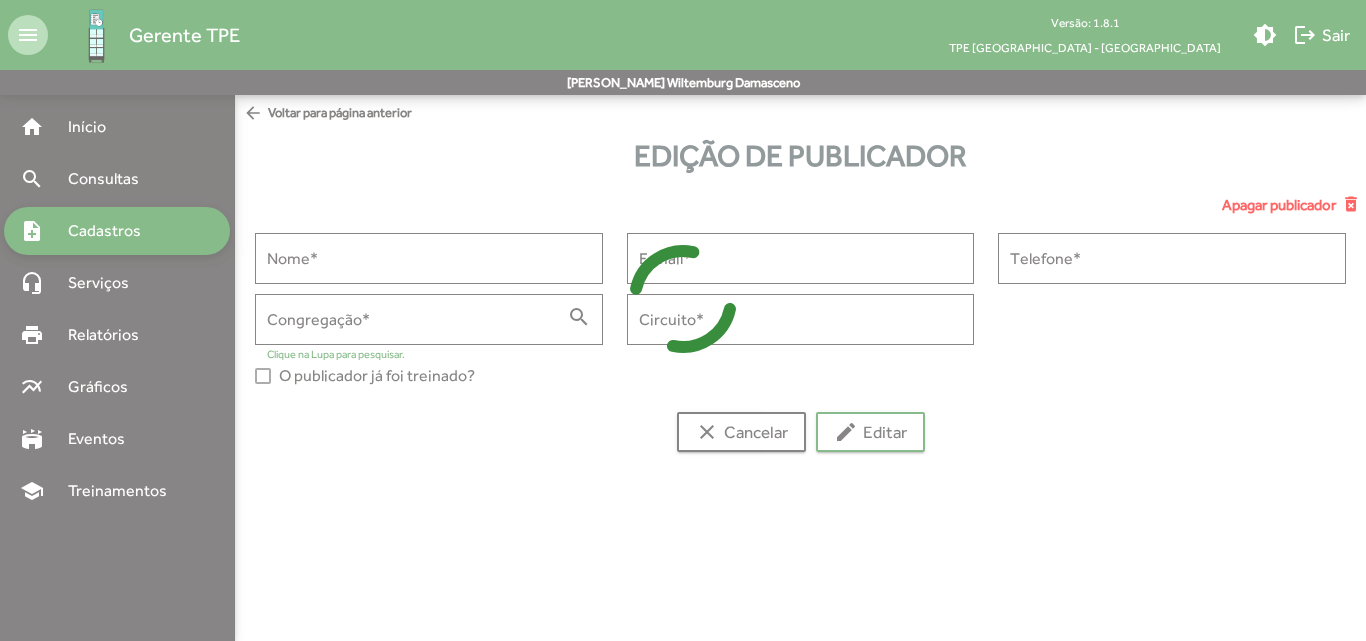 type on "**********" 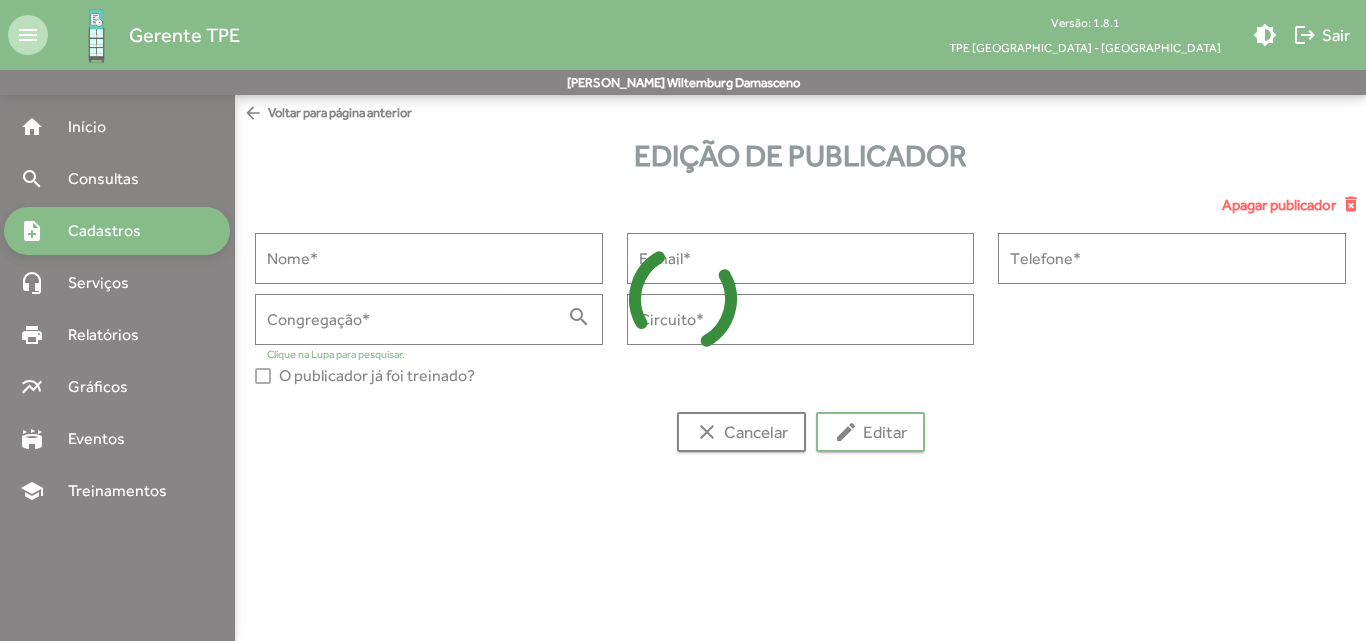 type on "**********" 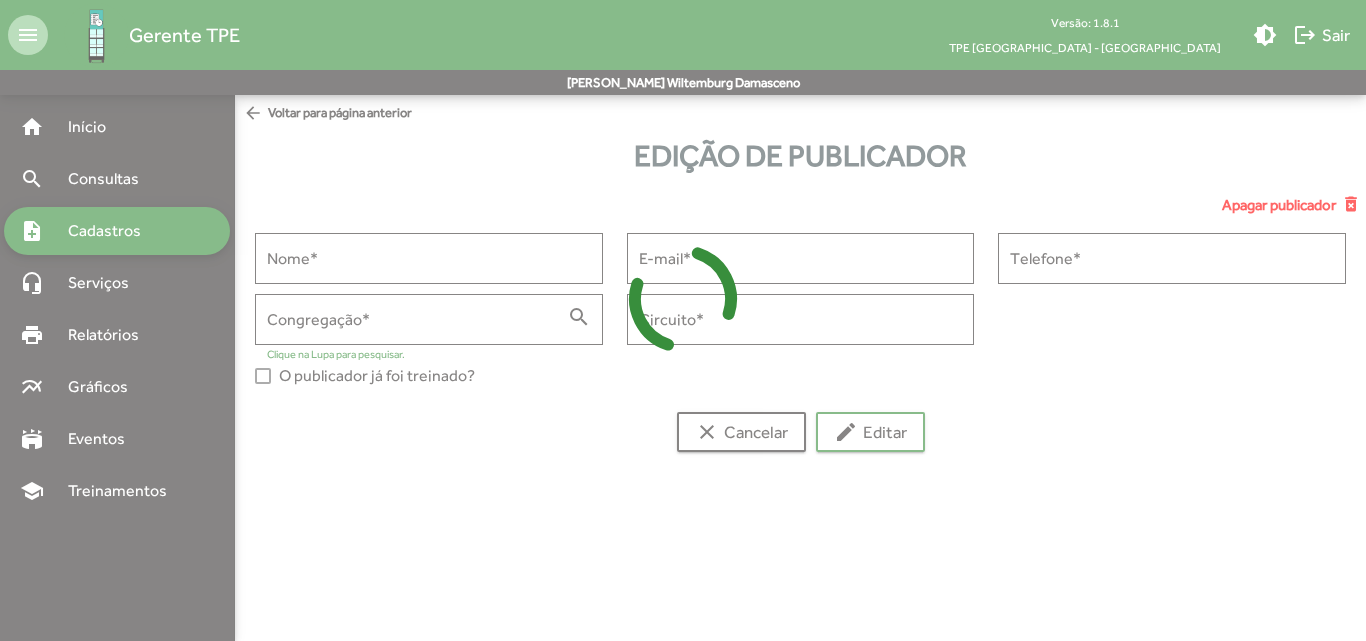 type on "**********" 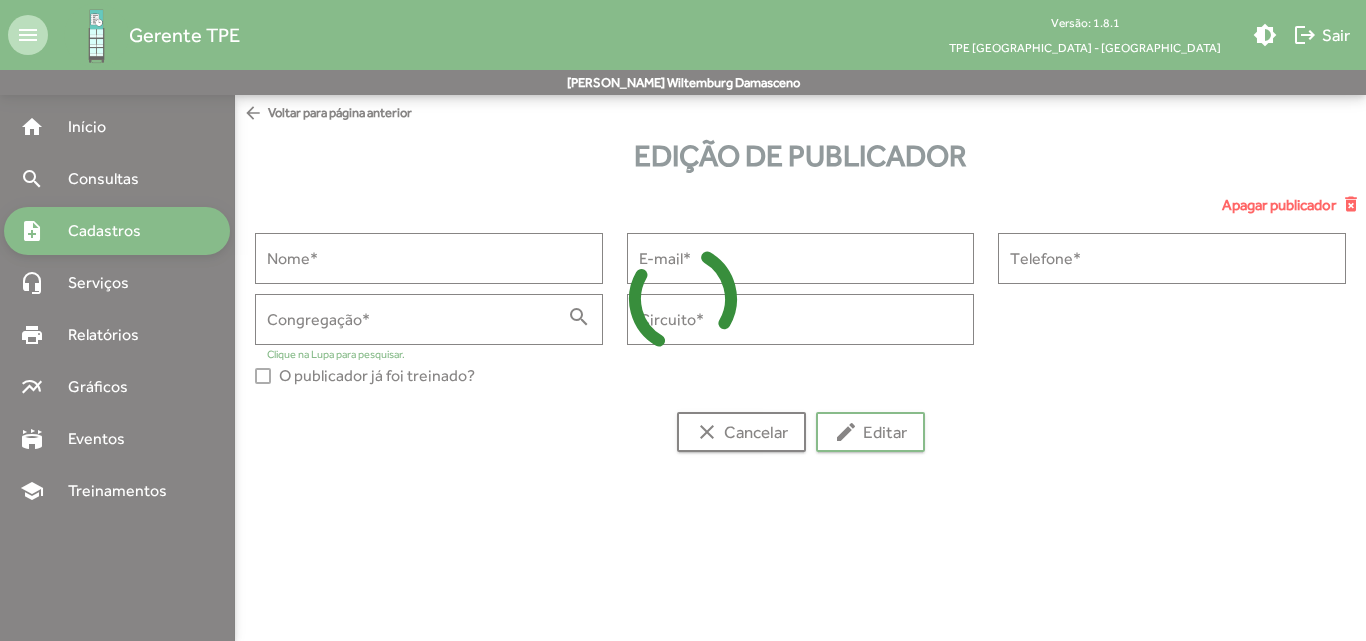 type on "**********" 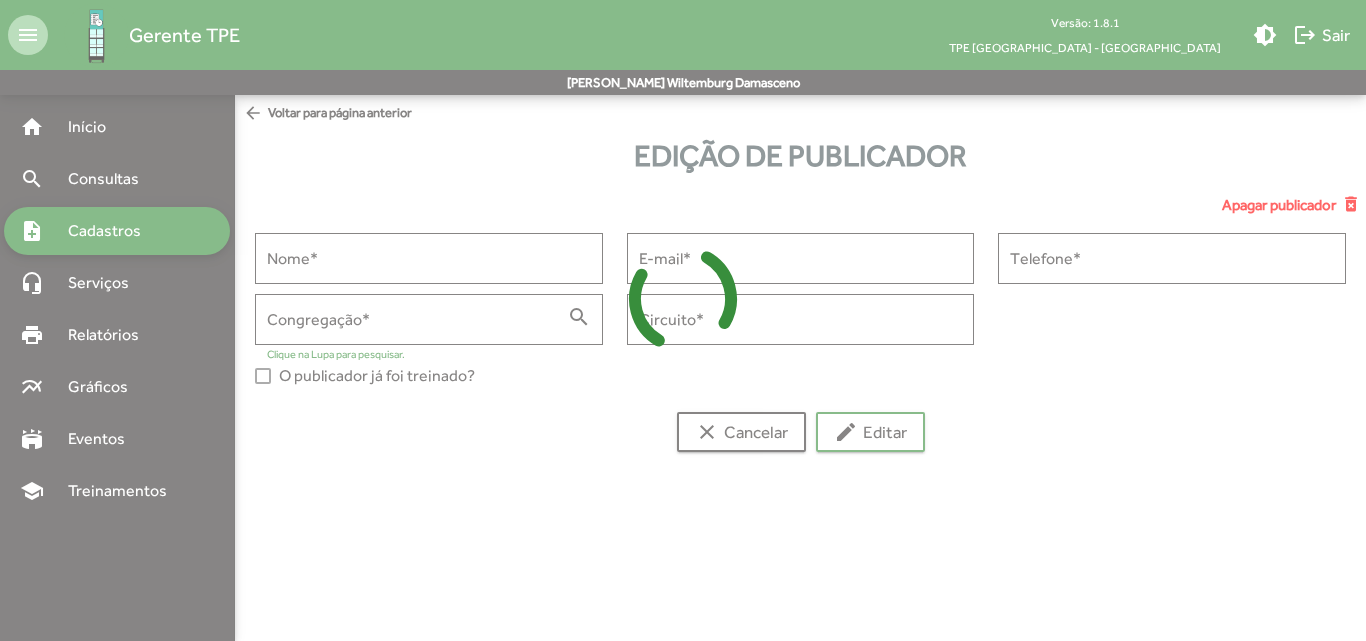 type on "******" 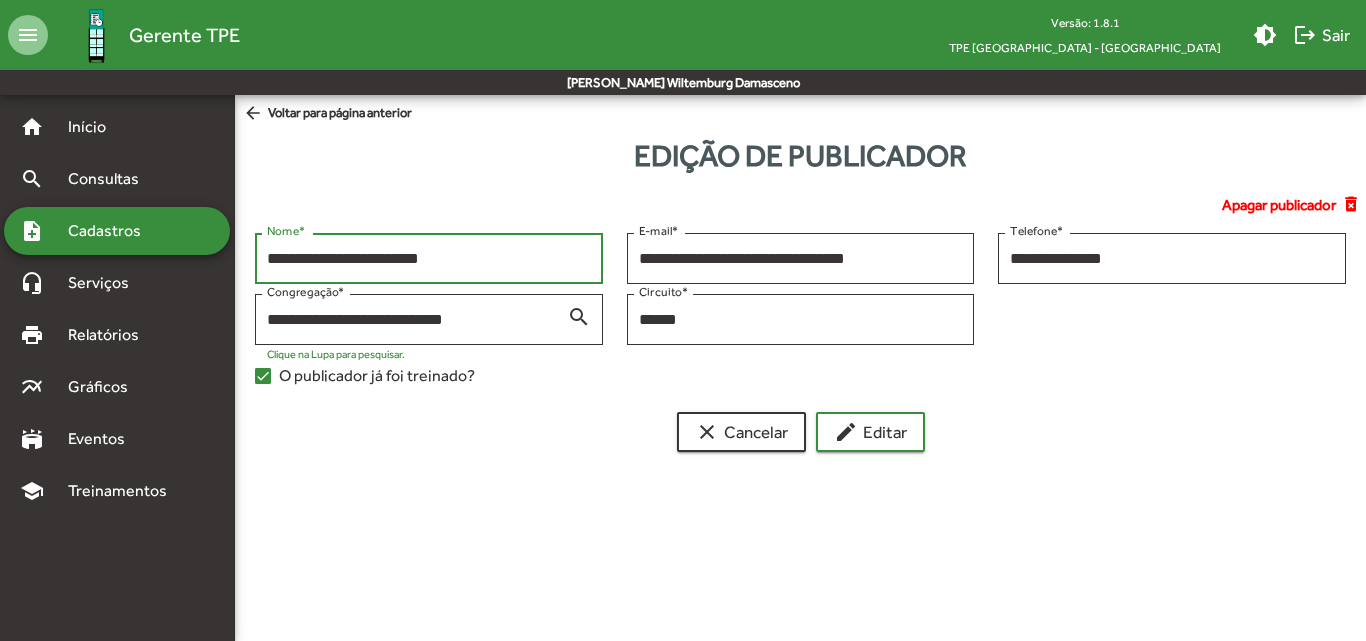 click on "**********" at bounding box center (429, 259) 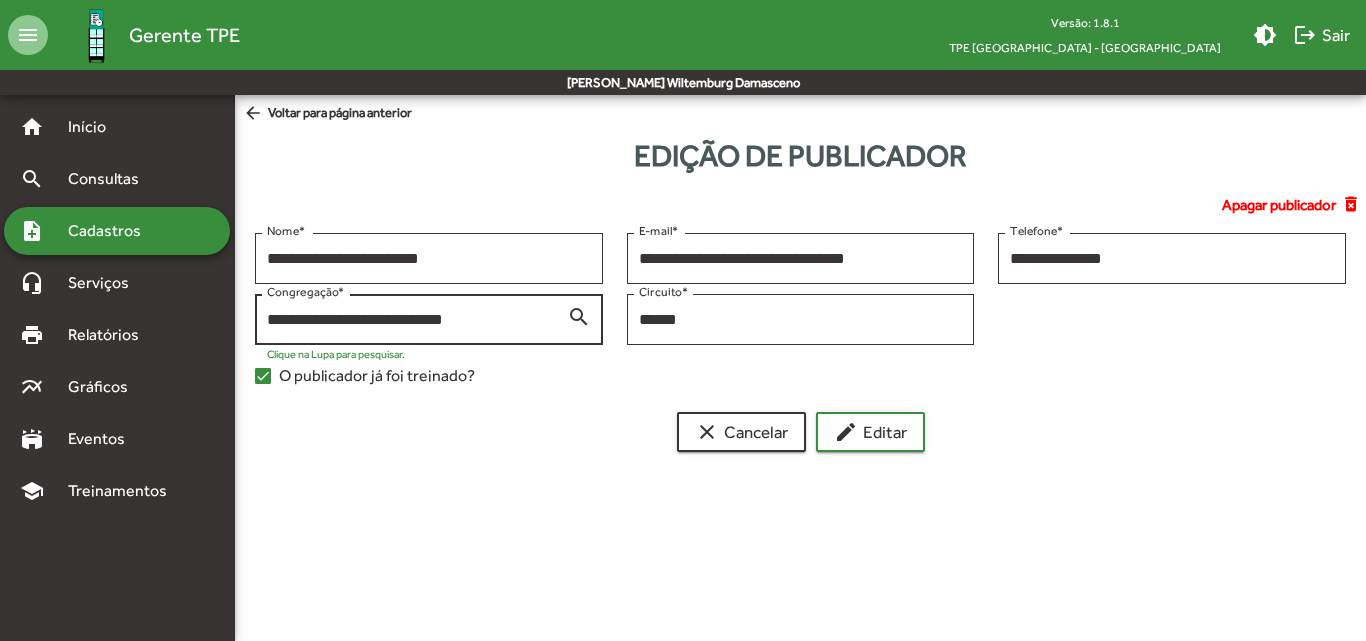 drag, startPoint x: 353, startPoint y: 316, endPoint x: 262, endPoint y: 331, distance: 92.22798 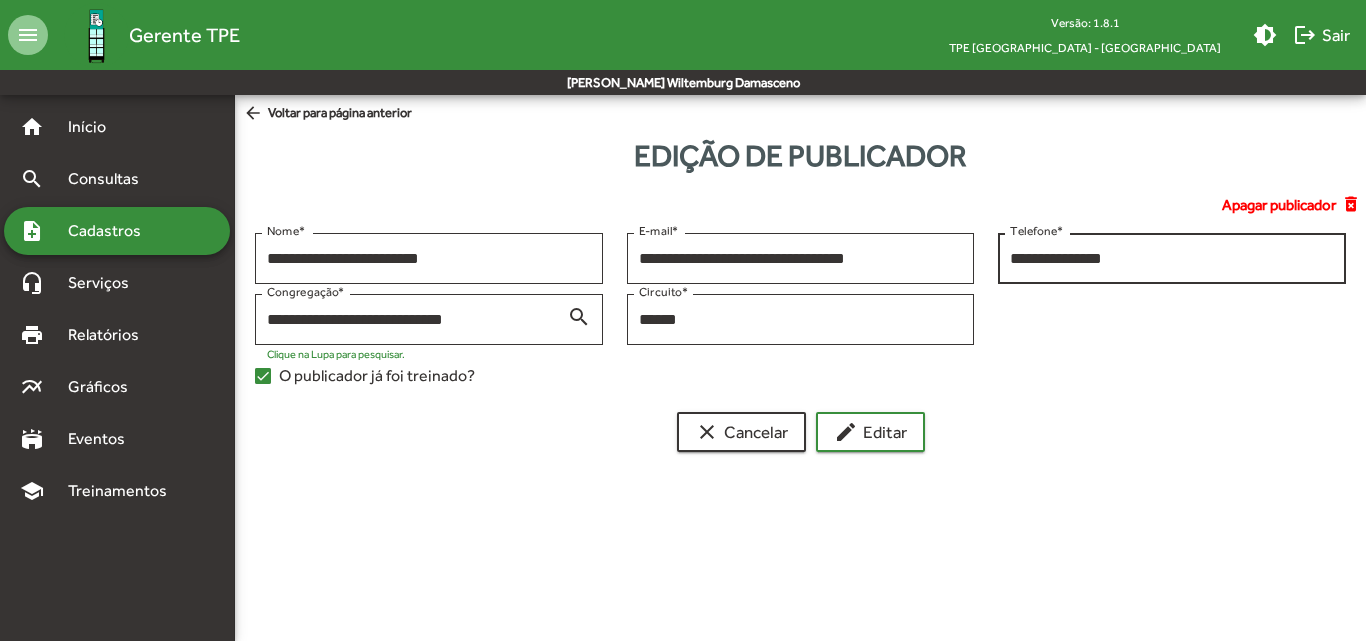 click on "**********" at bounding box center [1172, 259] 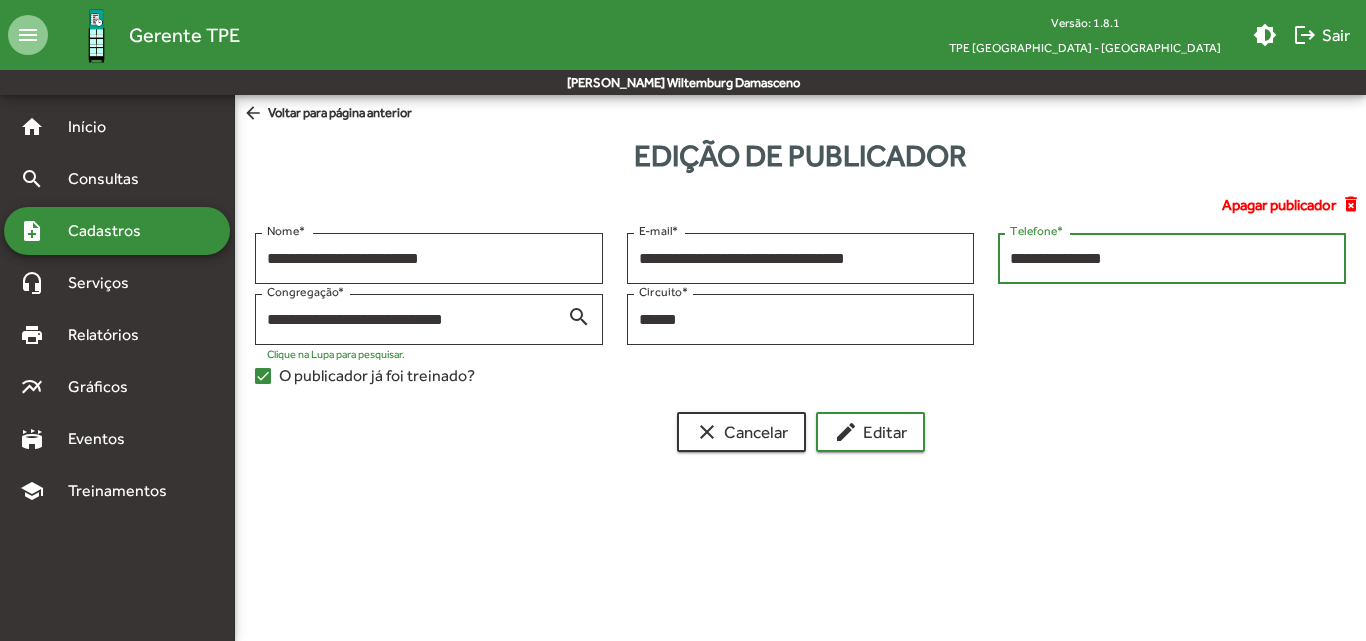 click on "**********" at bounding box center (1172, 259) 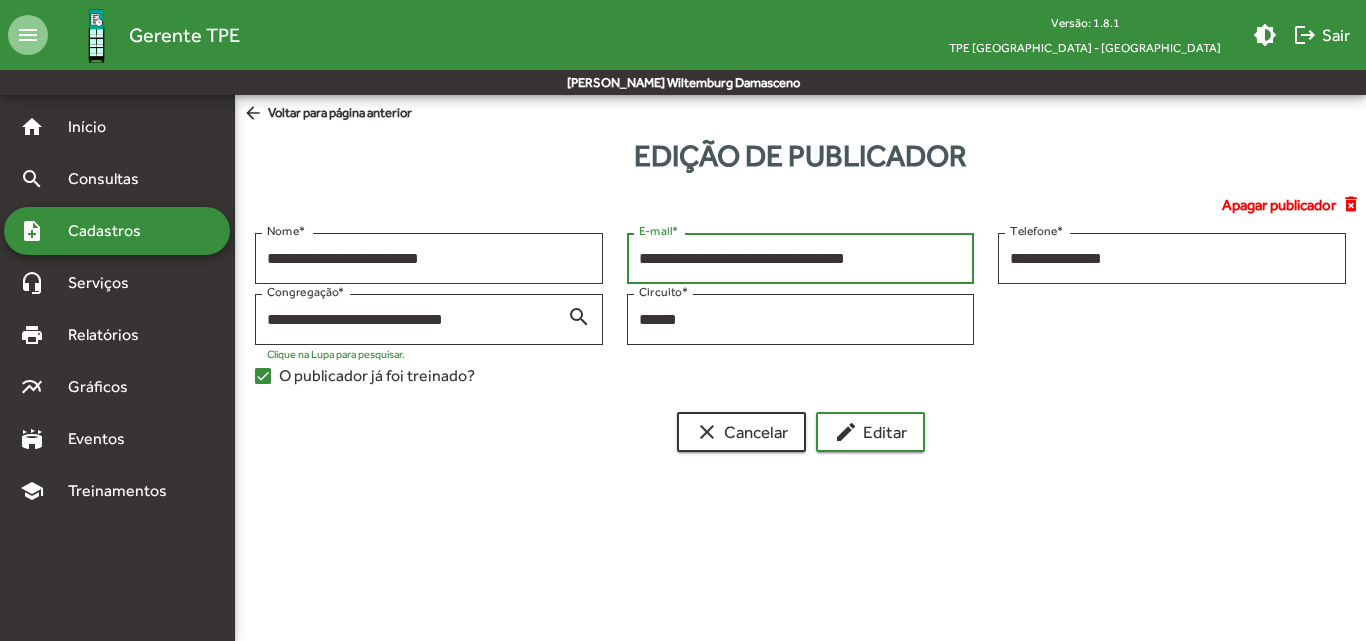 click on "**********" at bounding box center [801, 259] 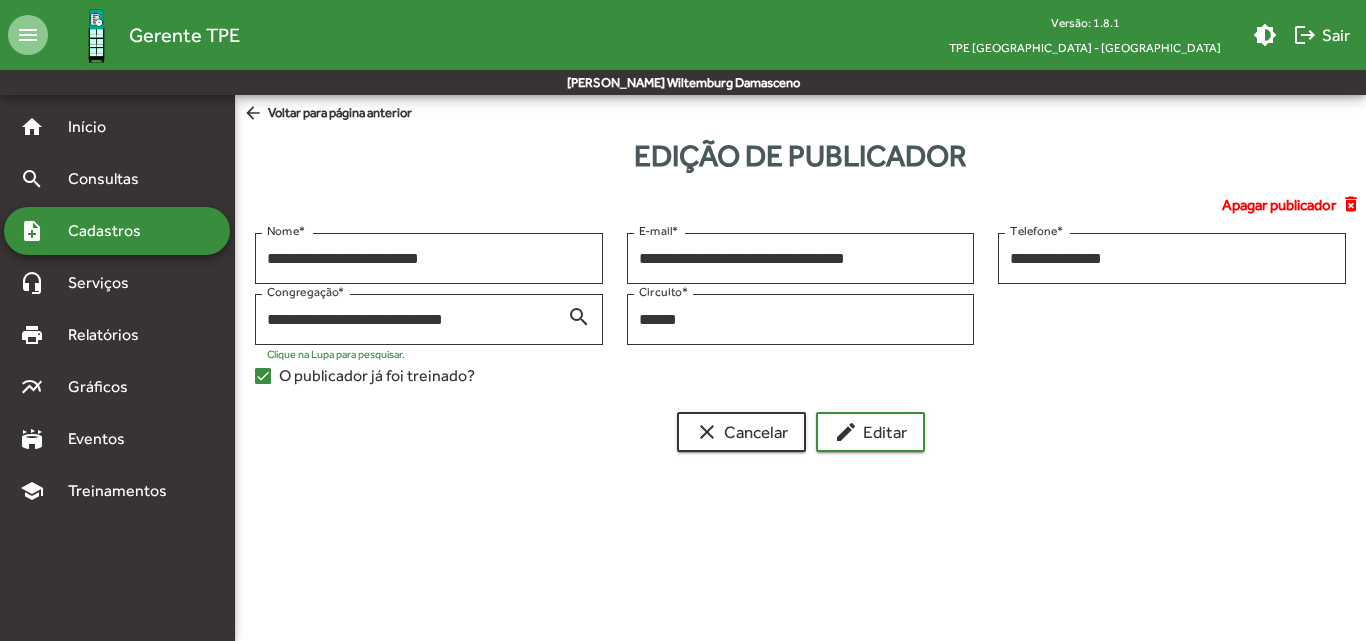 click on "arrow_back  Voltar para página anterior" 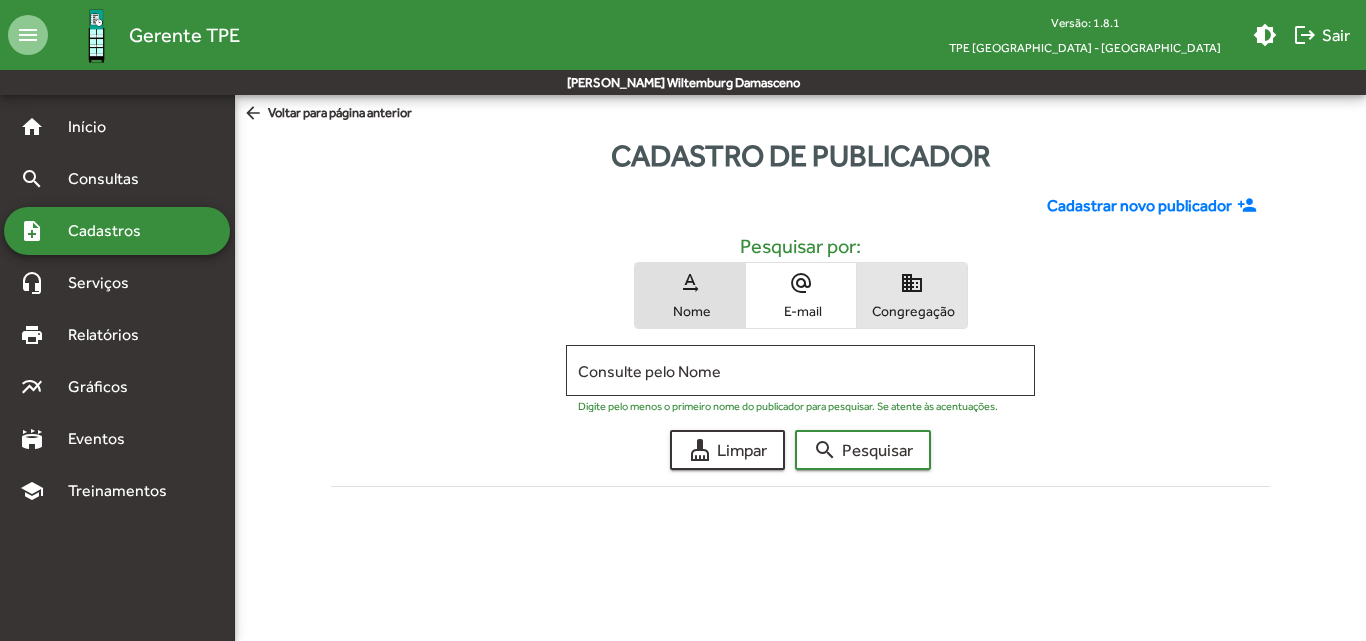 click on "domain" at bounding box center [912, 283] 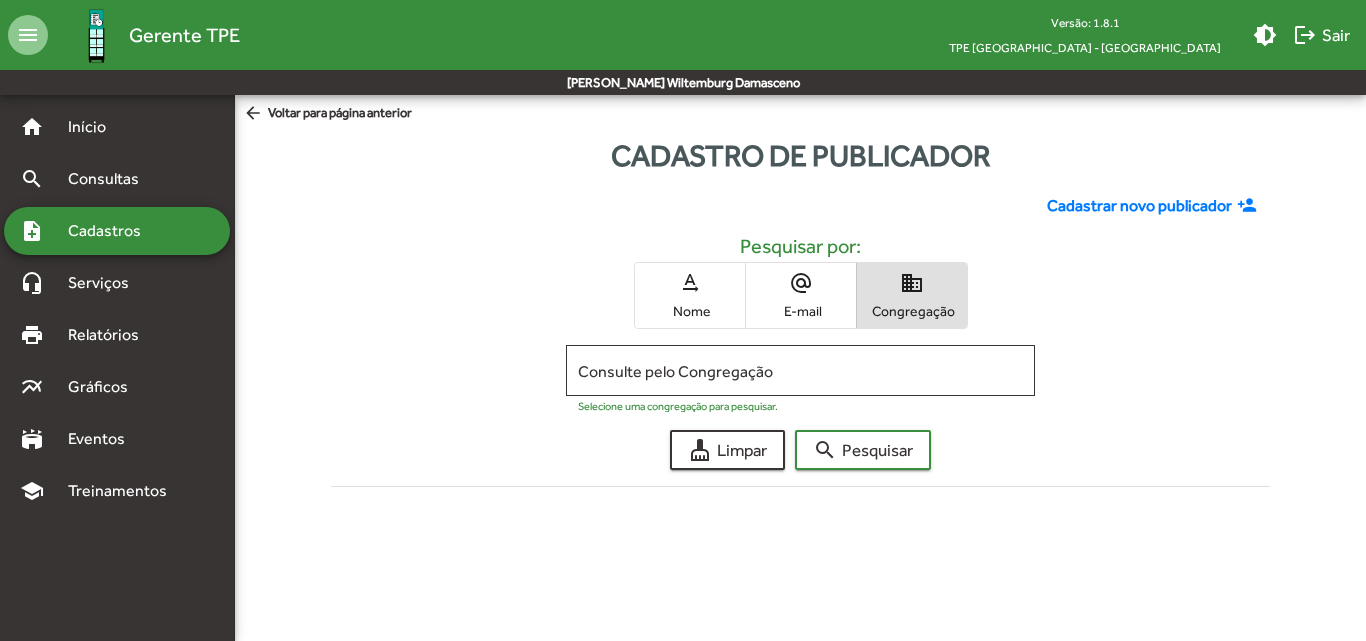 type 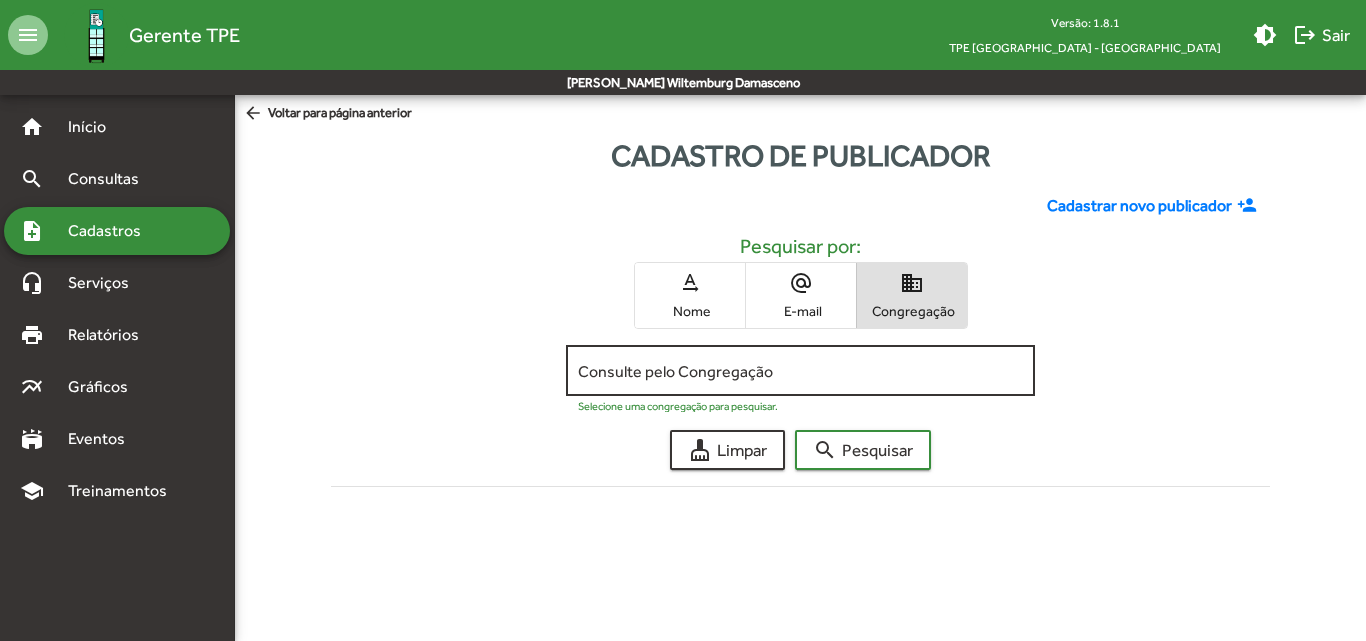 click on "Consulte pelo Congregação" at bounding box center (800, 371) 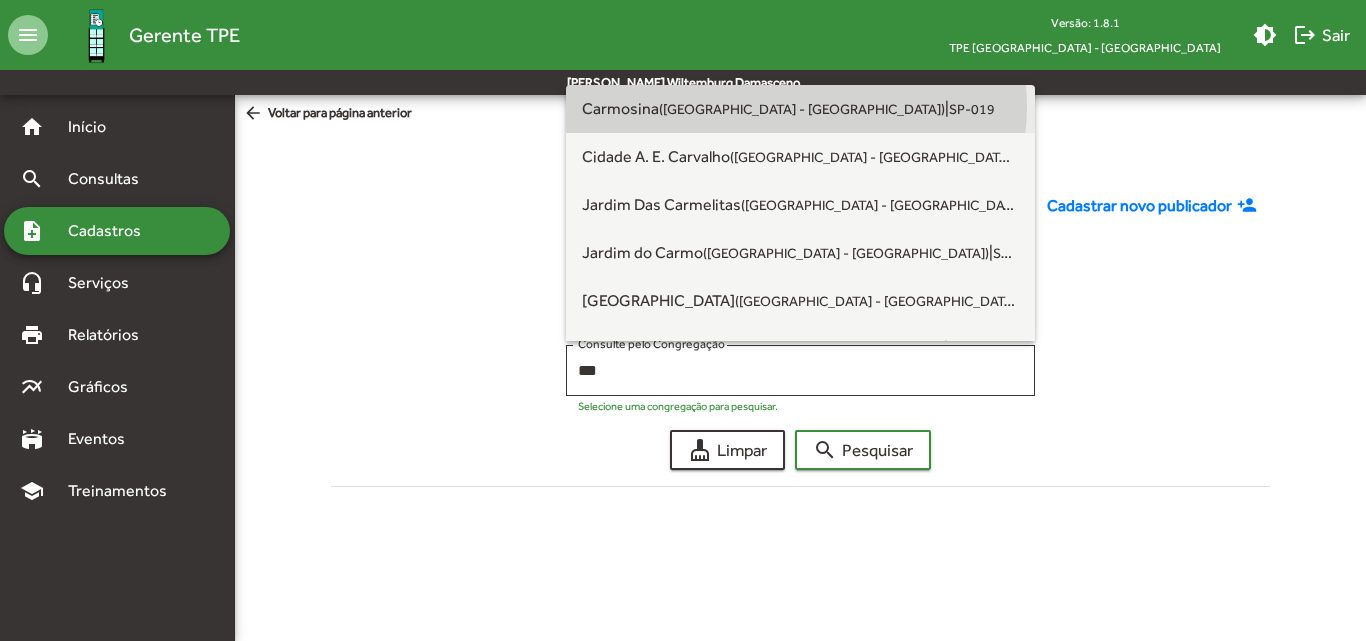 click on "SP-019" at bounding box center [972, 109] 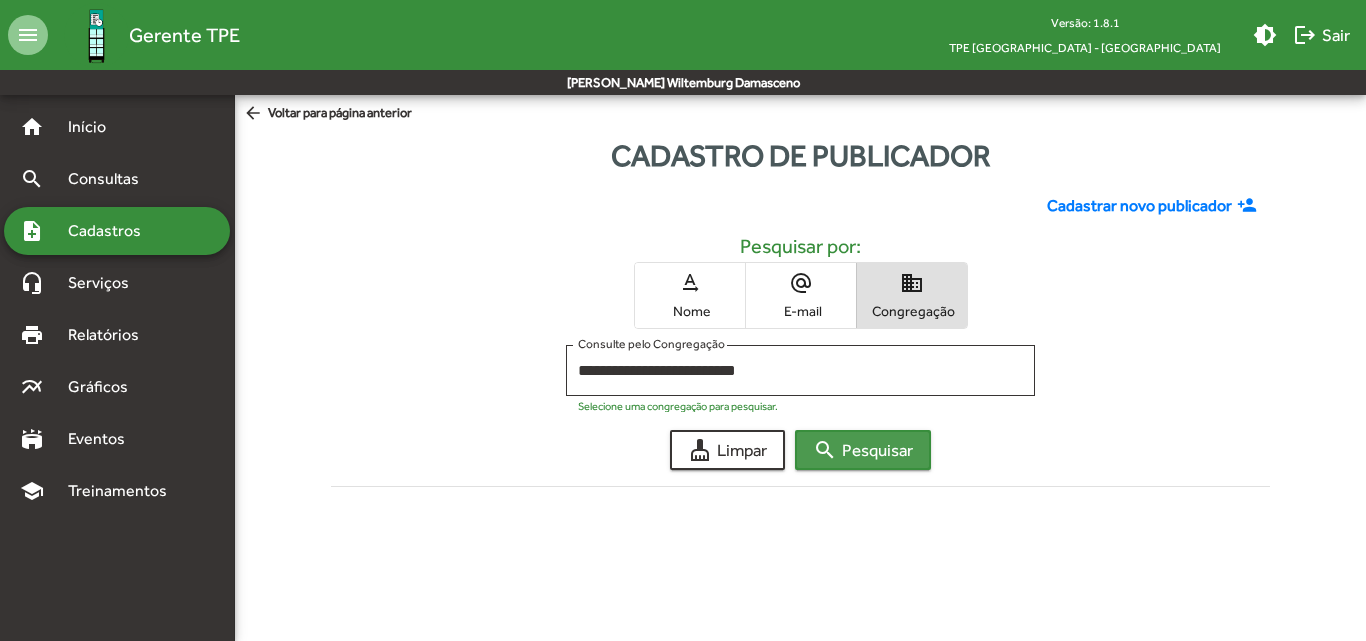 click on "search  Pesquisar" 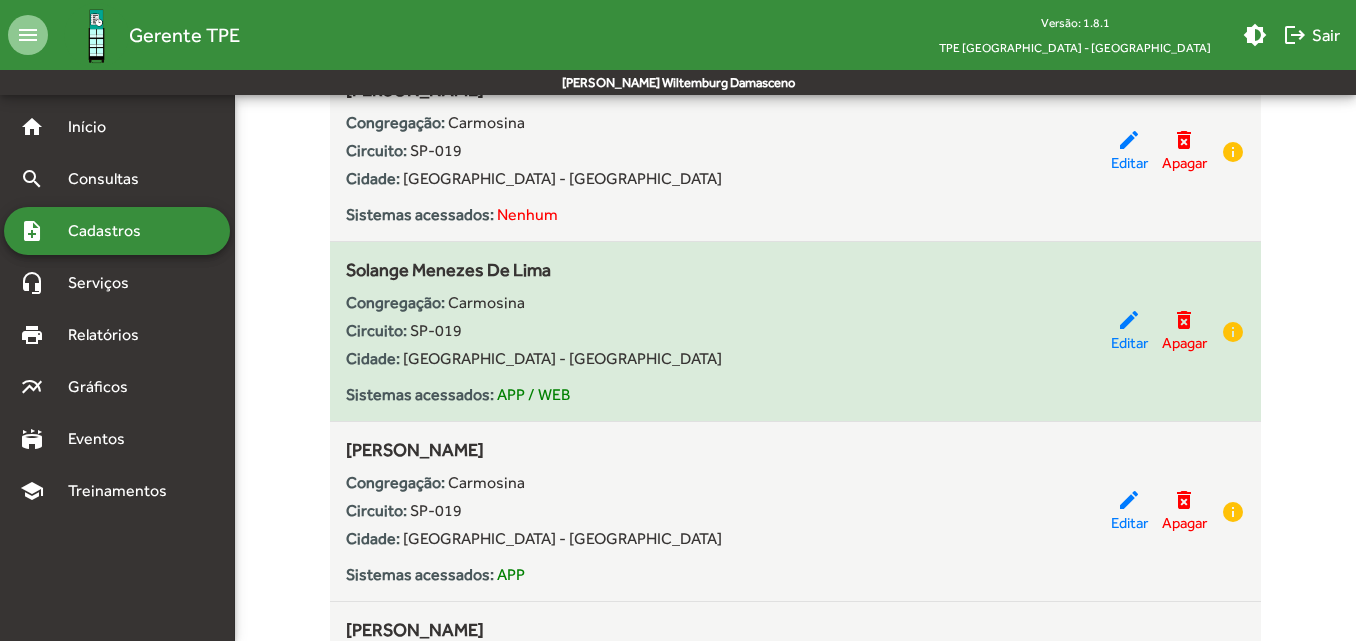 scroll, scrollTop: 4762, scrollLeft: 0, axis: vertical 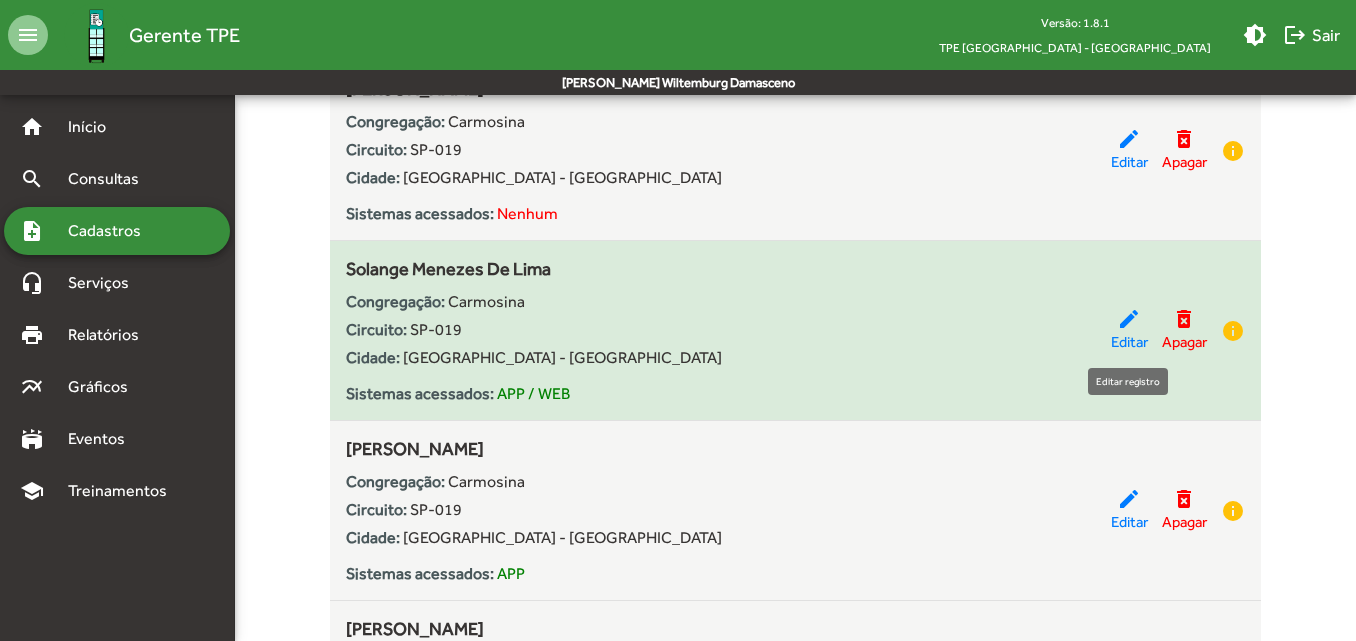 click on "Editar" 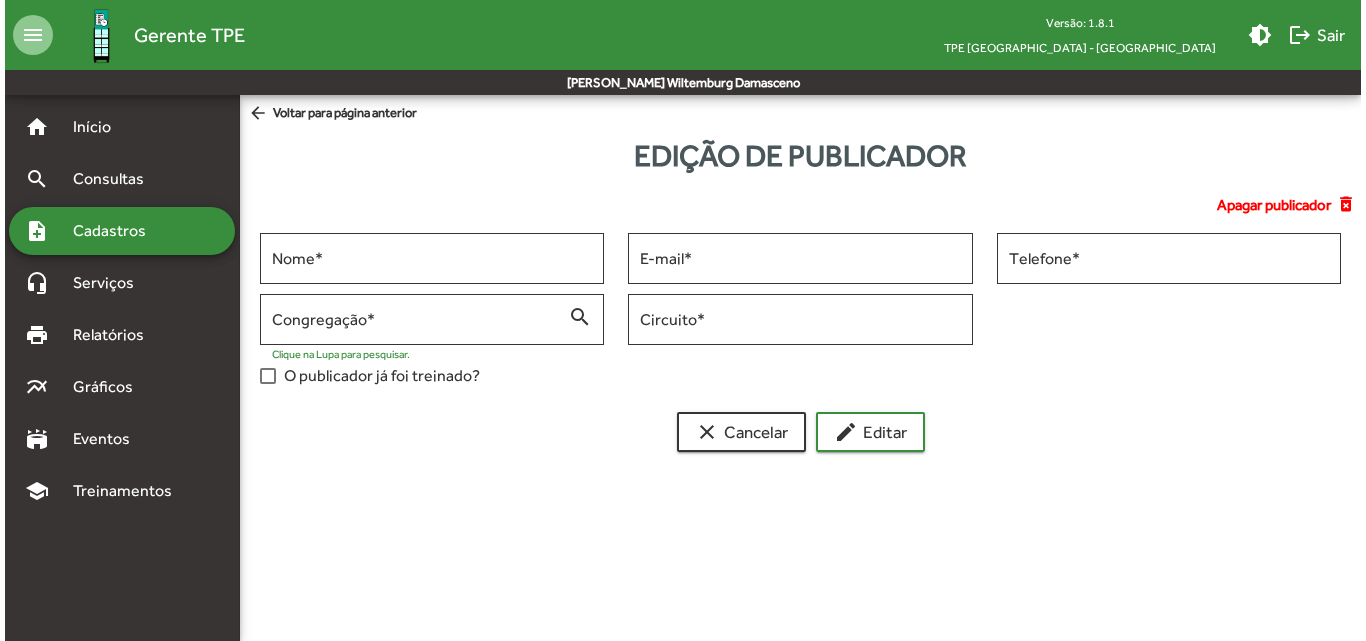 scroll, scrollTop: 0, scrollLeft: 0, axis: both 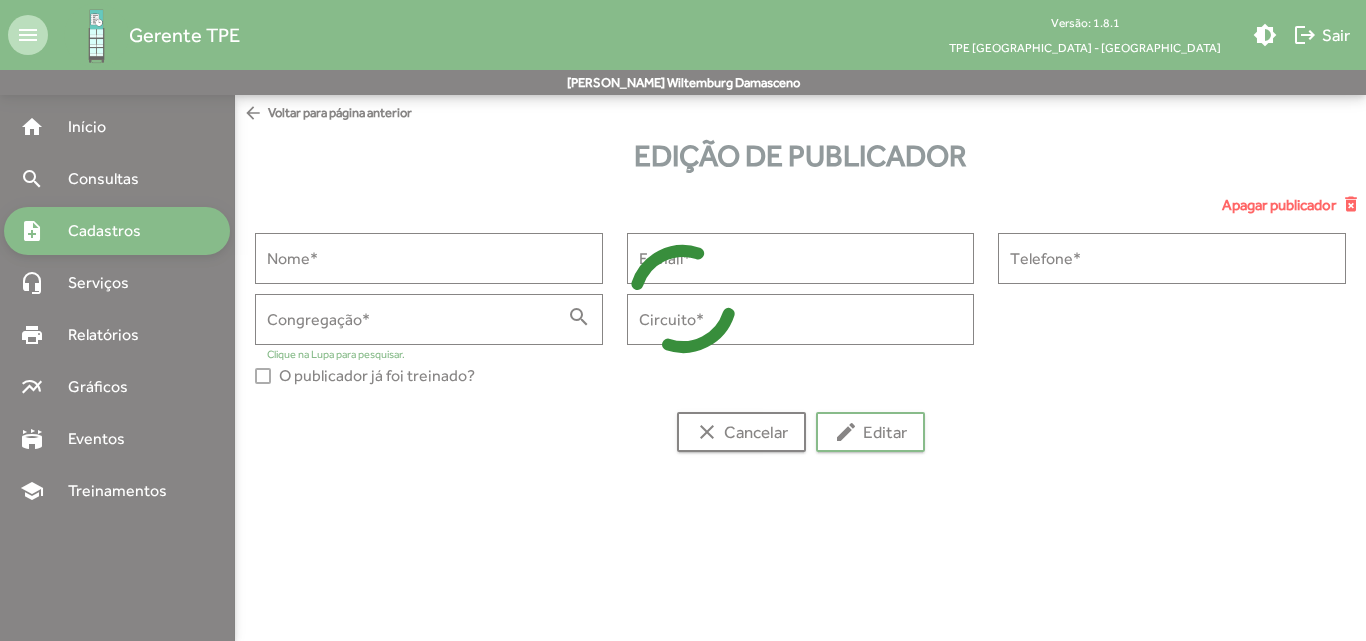 type on "**********" 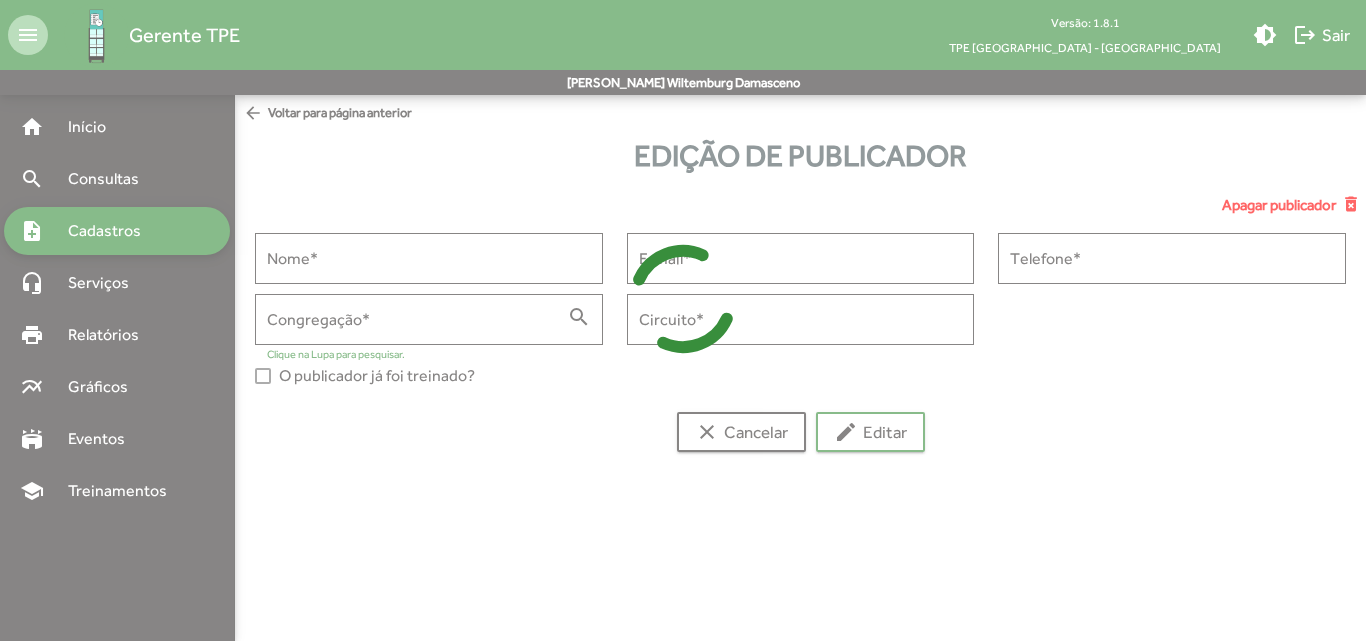 type on "**********" 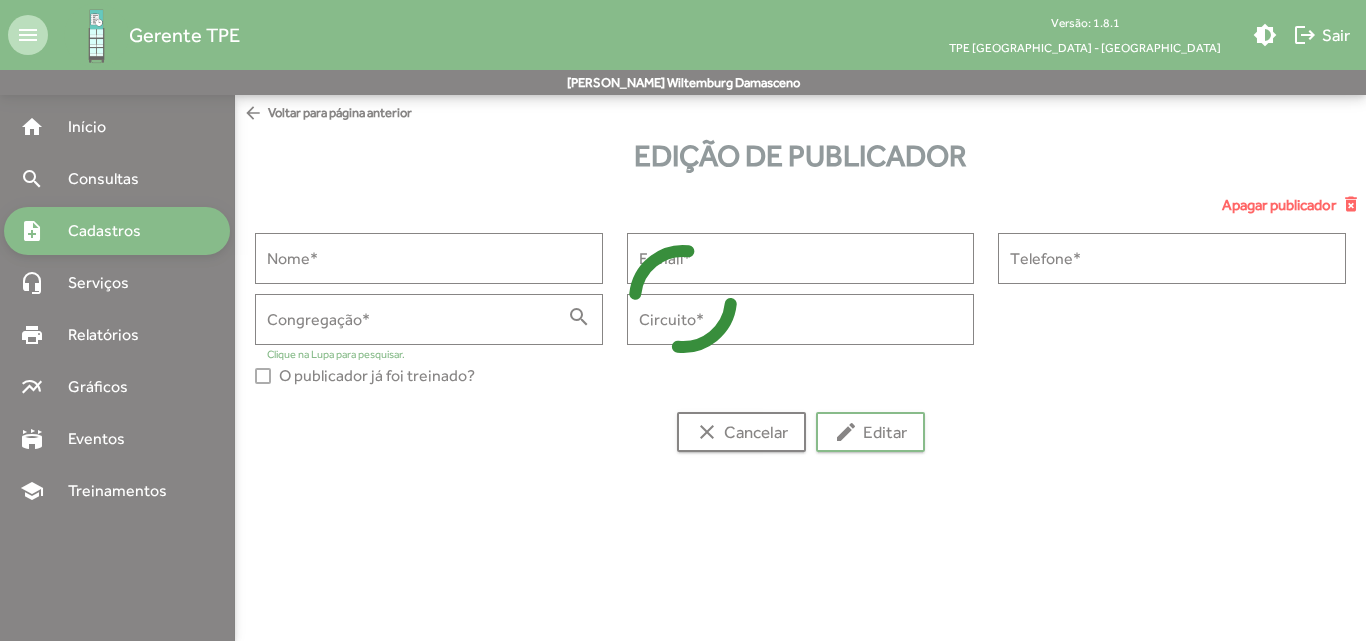 type on "**********" 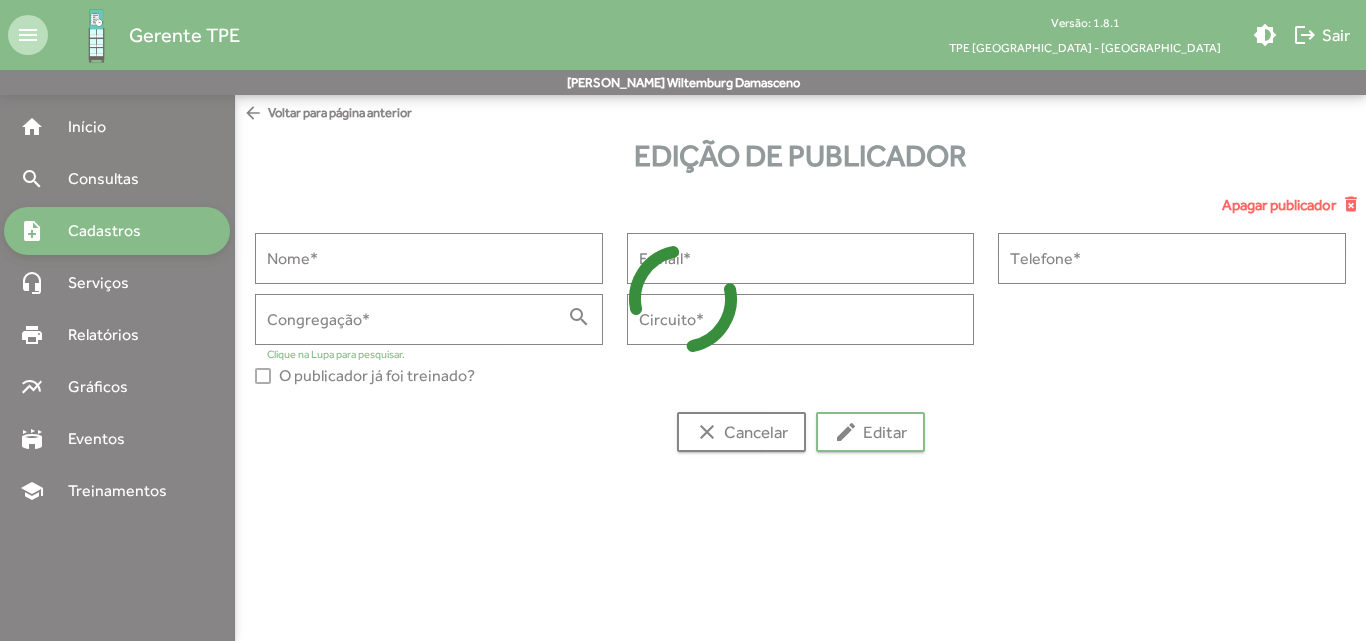 type on "*********" 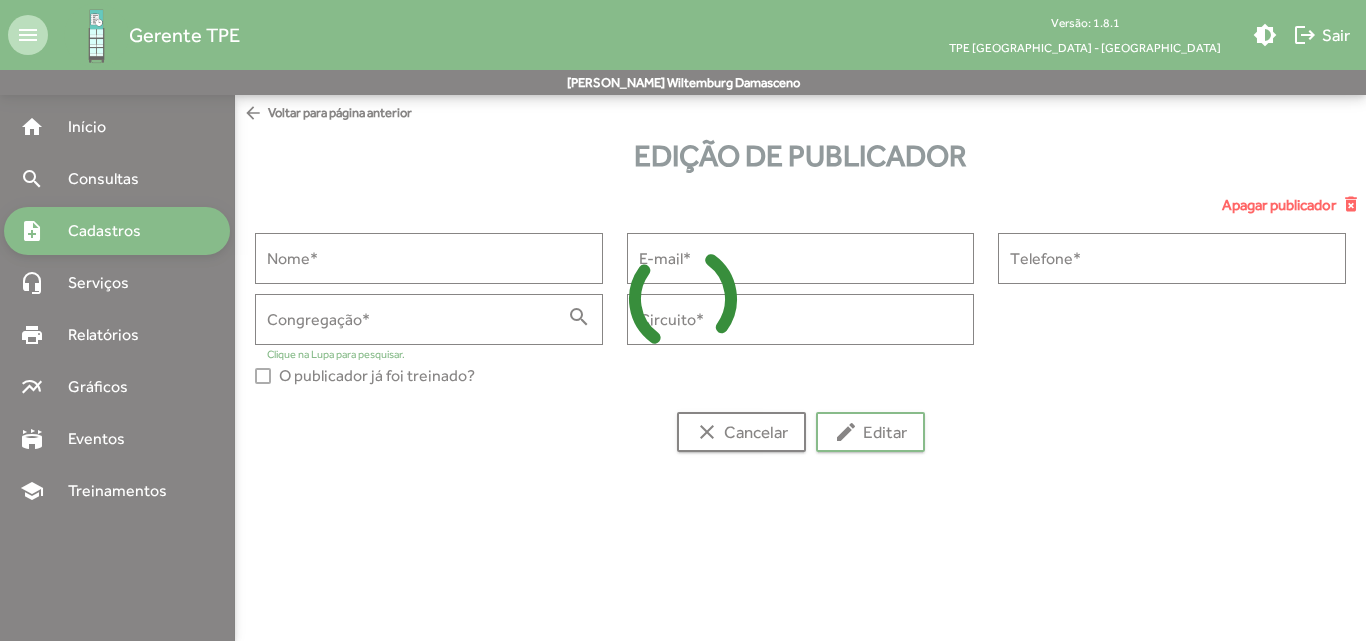 type on "******" 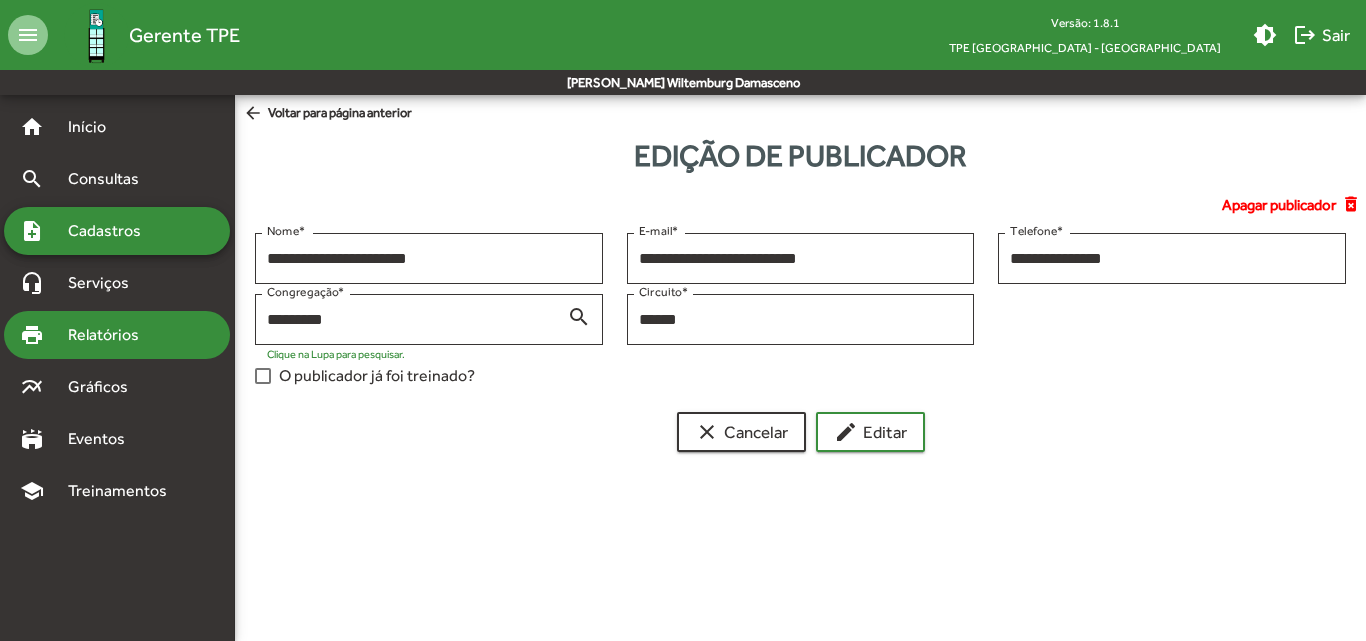 drag, startPoint x: 363, startPoint y: 320, endPoint x: 183, endPoint y: 319, distance: 180.00278 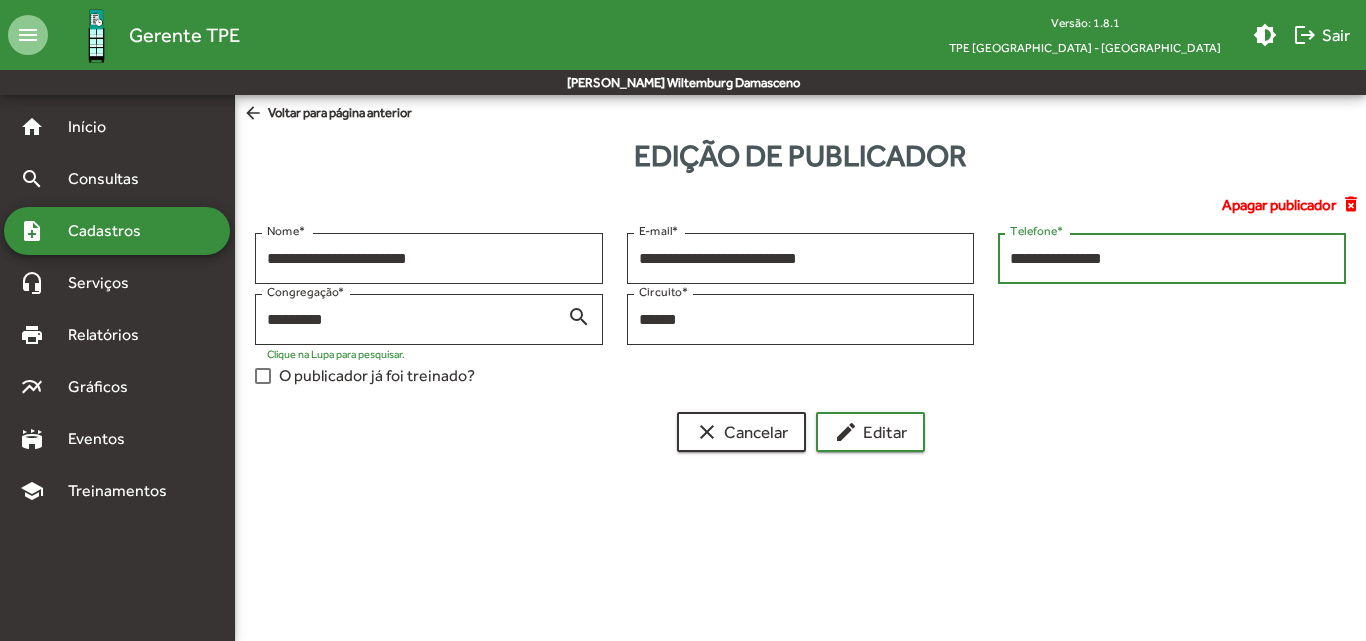 click on "**********" at bounding box center [1172, 259] 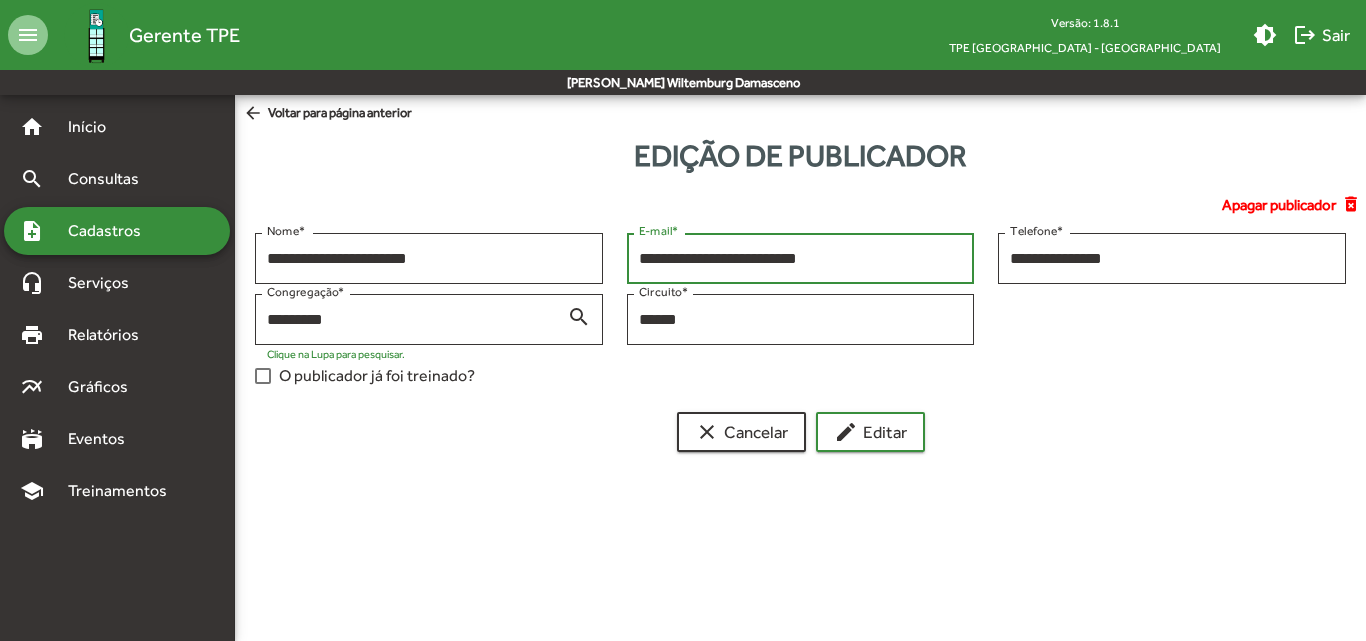 click on "**********" at bounding box center (801, 259) 